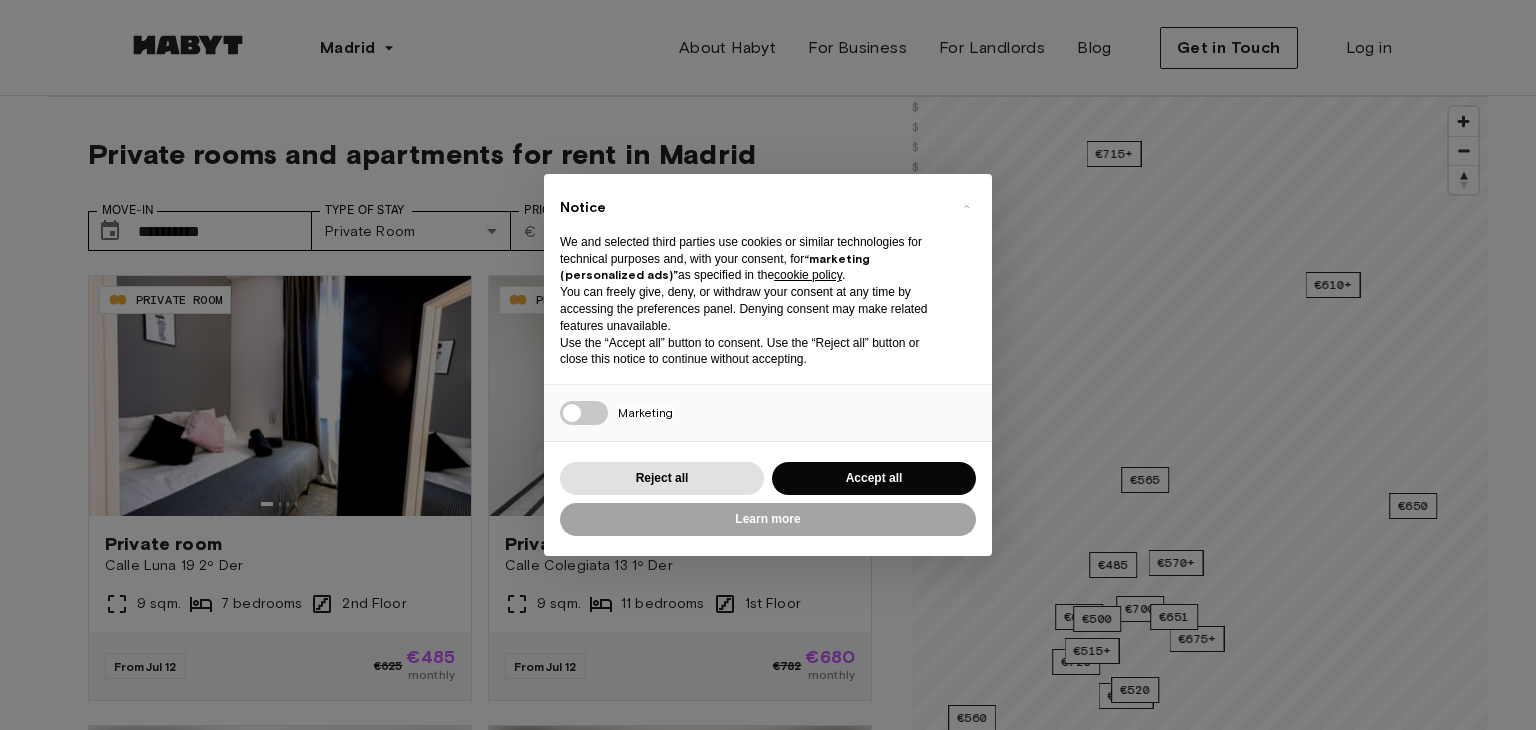 scroll, scrollTop: 0, scrollLeft: 0, axis: both 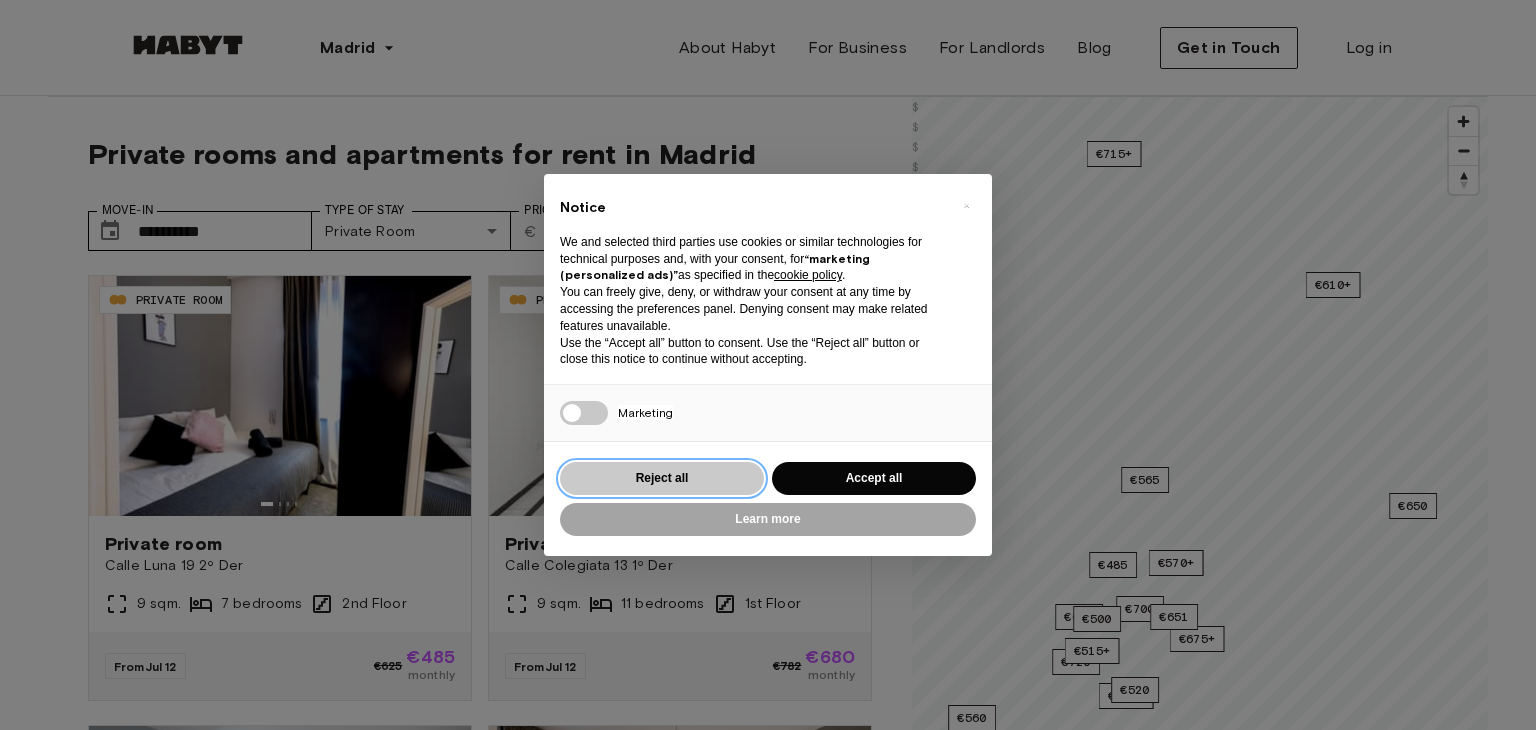 click on "Reject all" at bounding box center (662, 478) 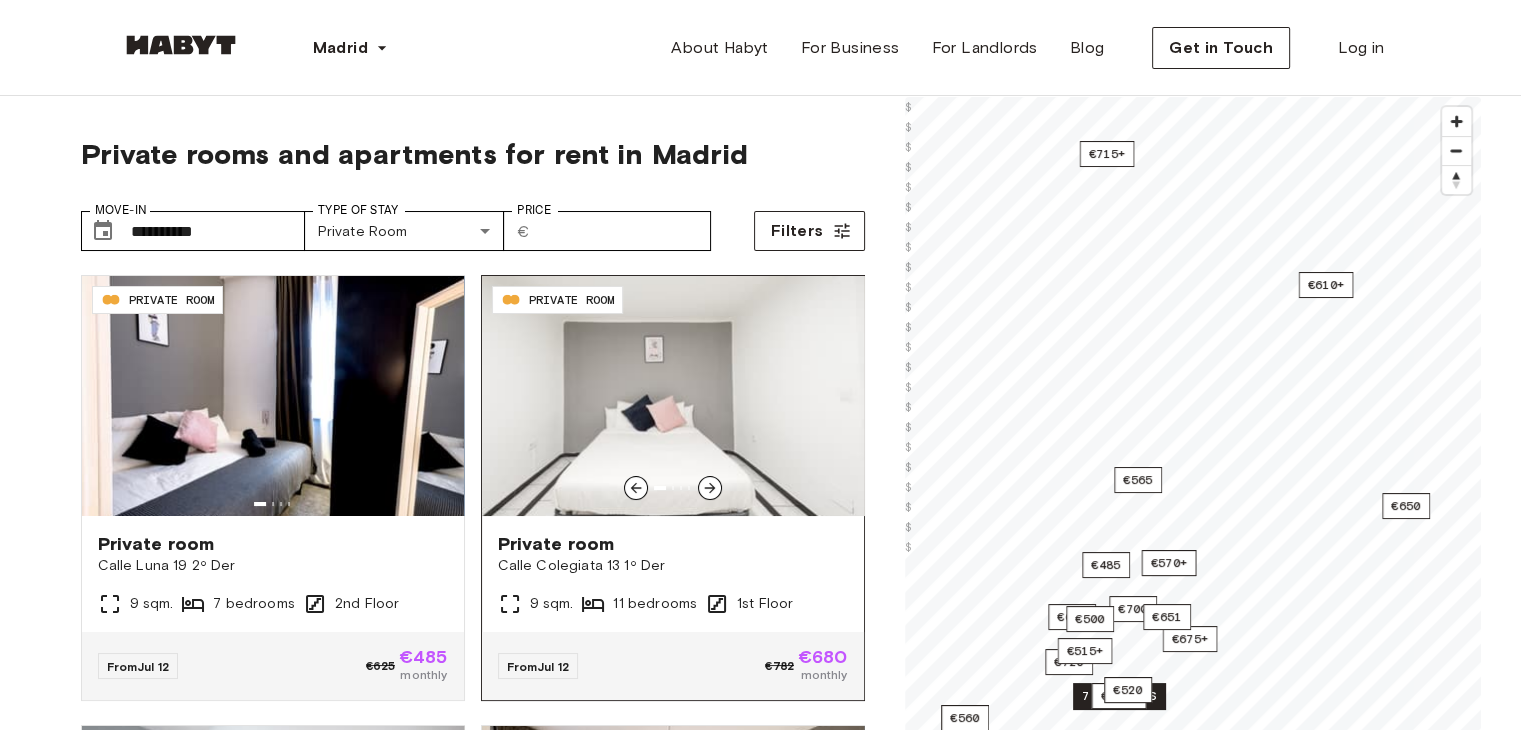 click 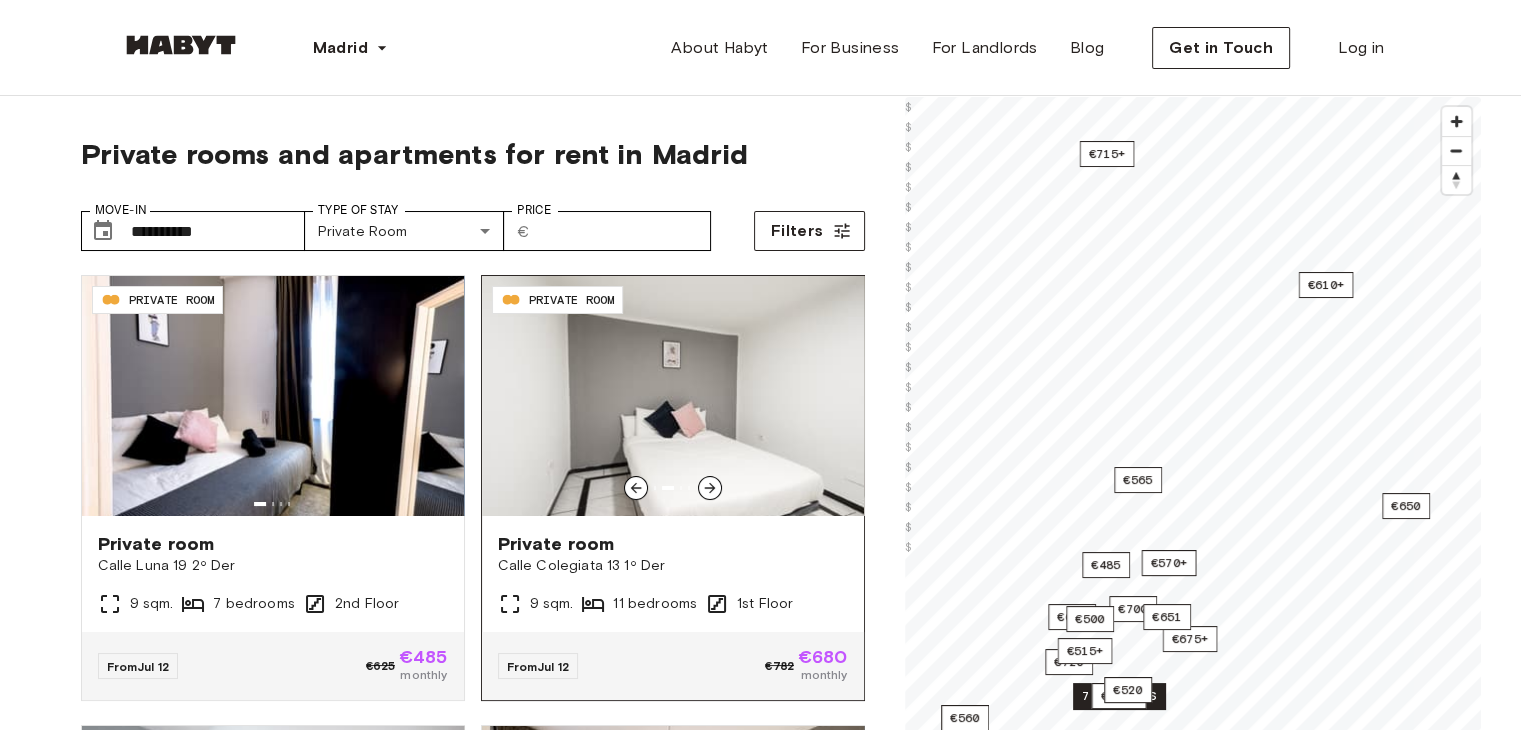 click 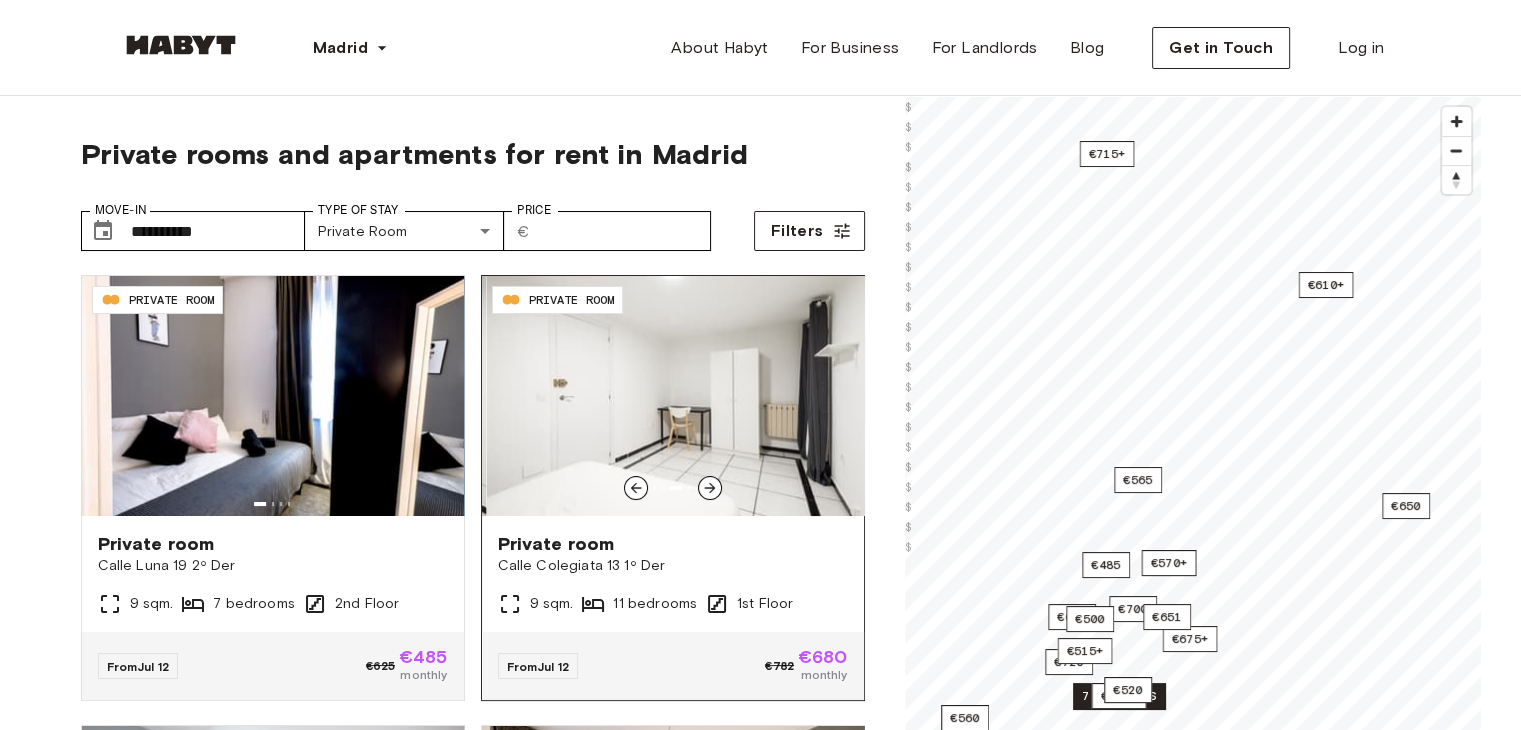 click 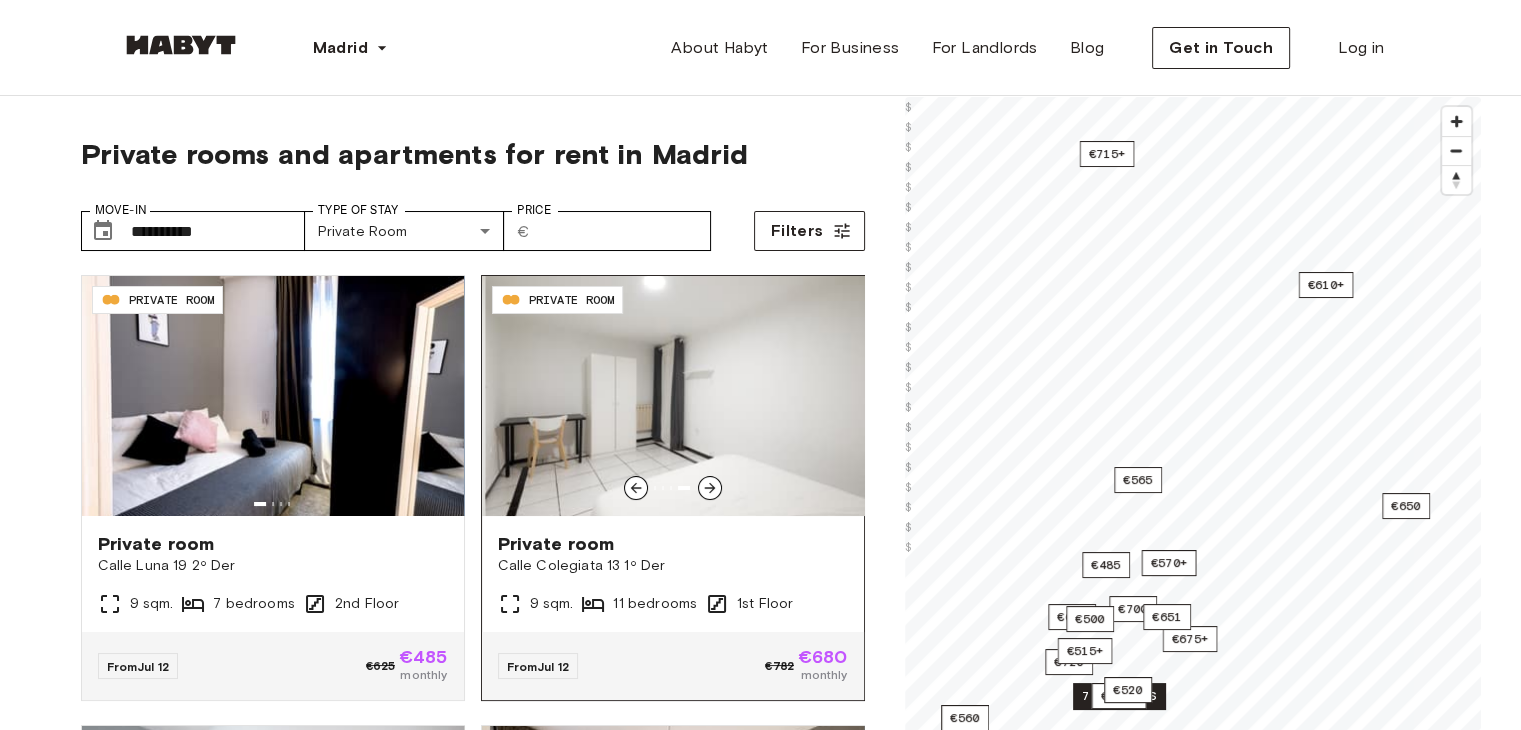click 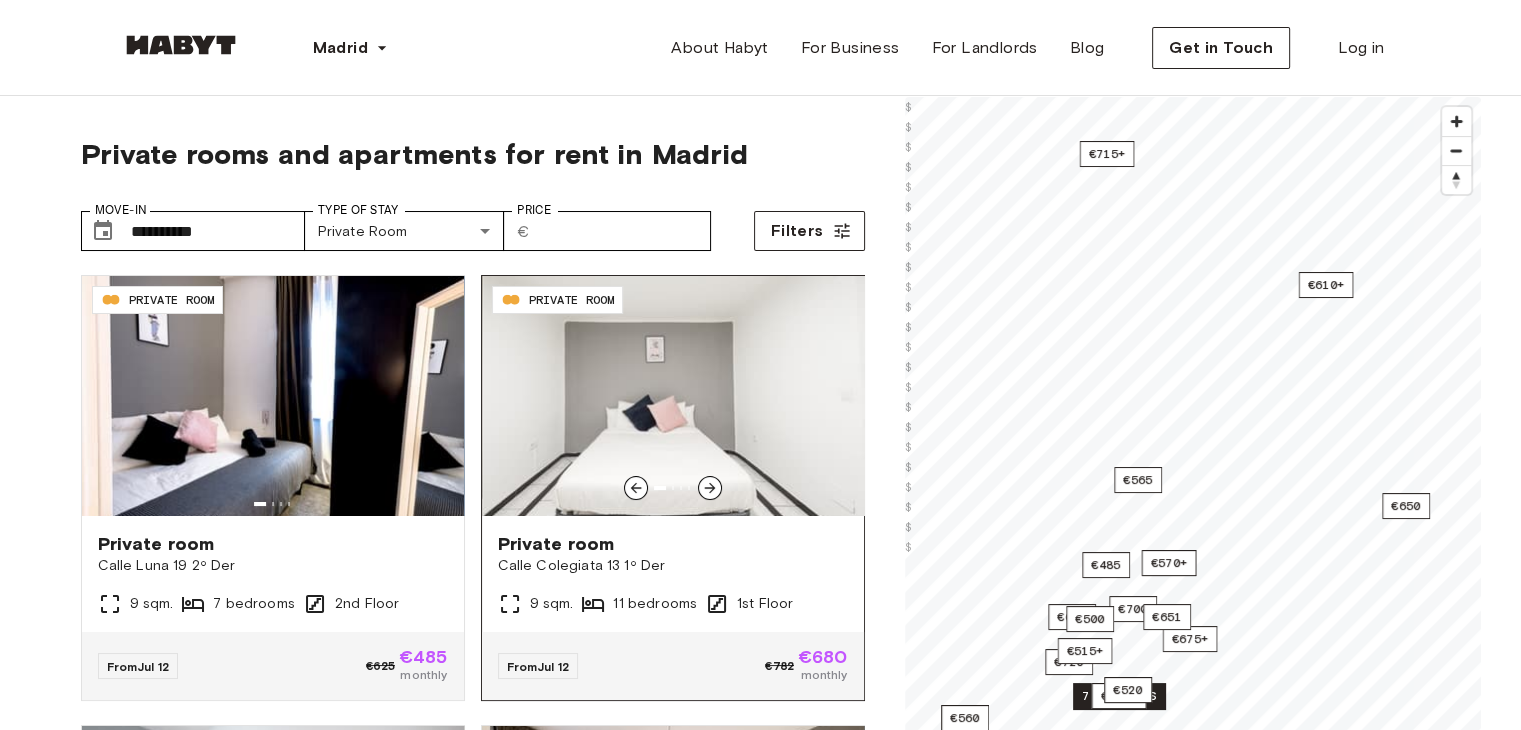 click 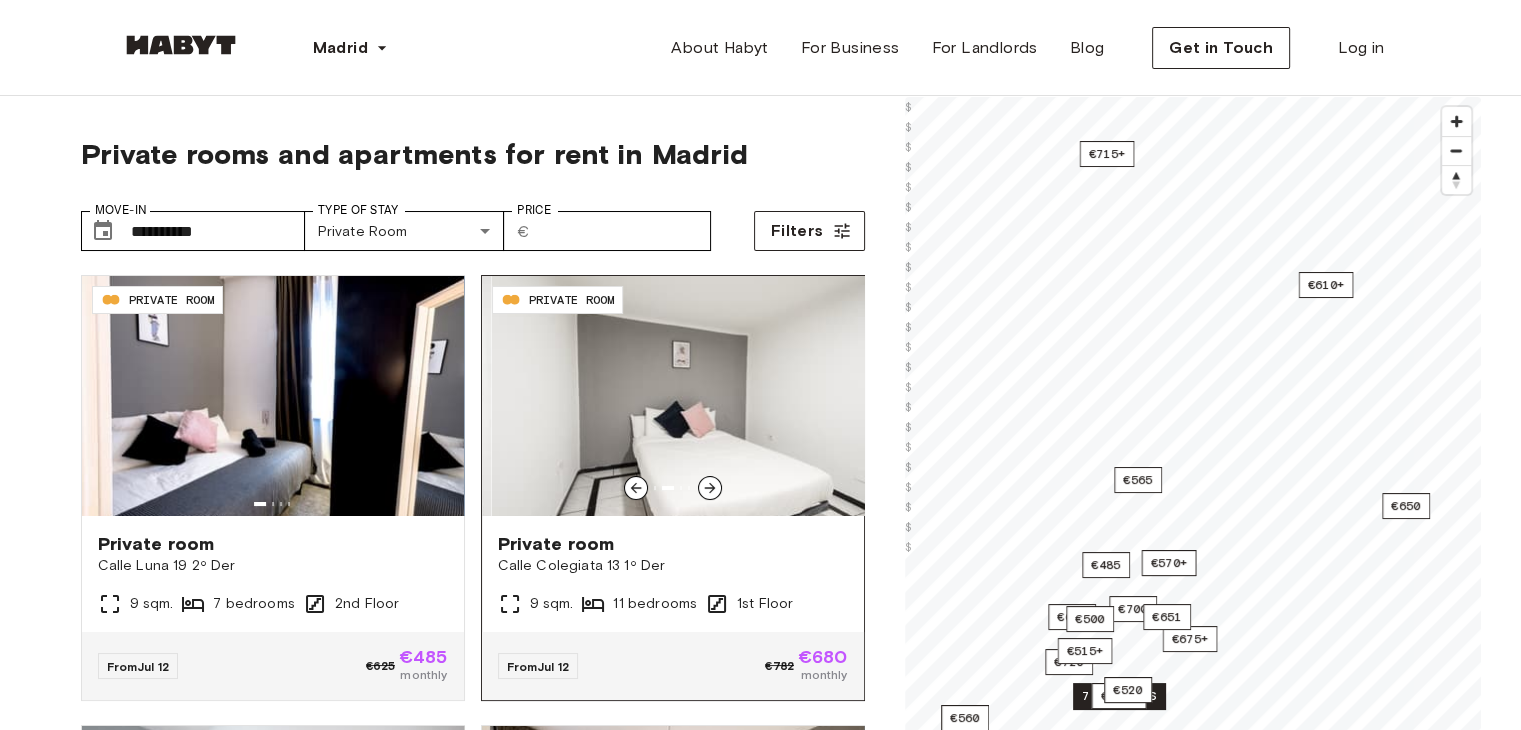 click 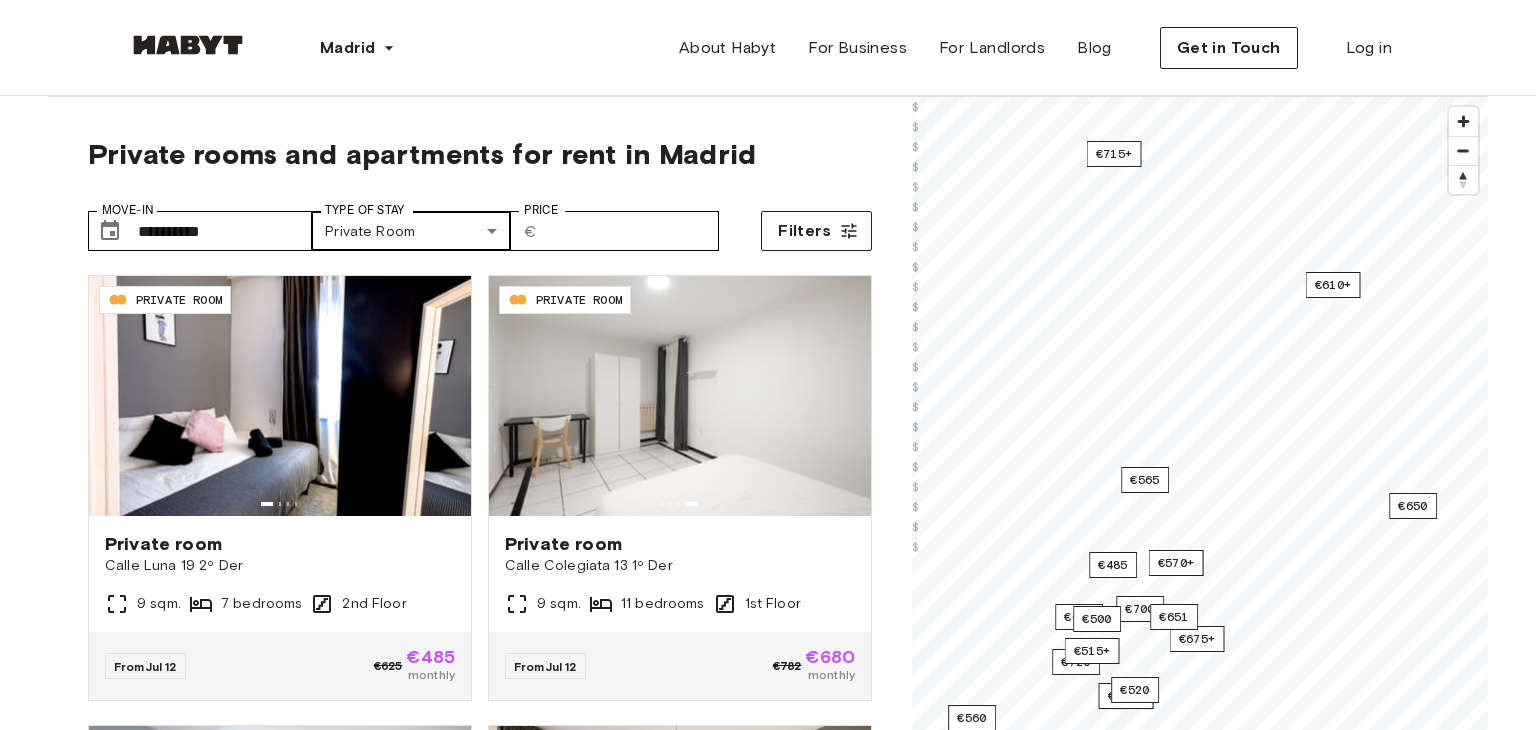 click on "**********" at bounding box center (768, 2416) 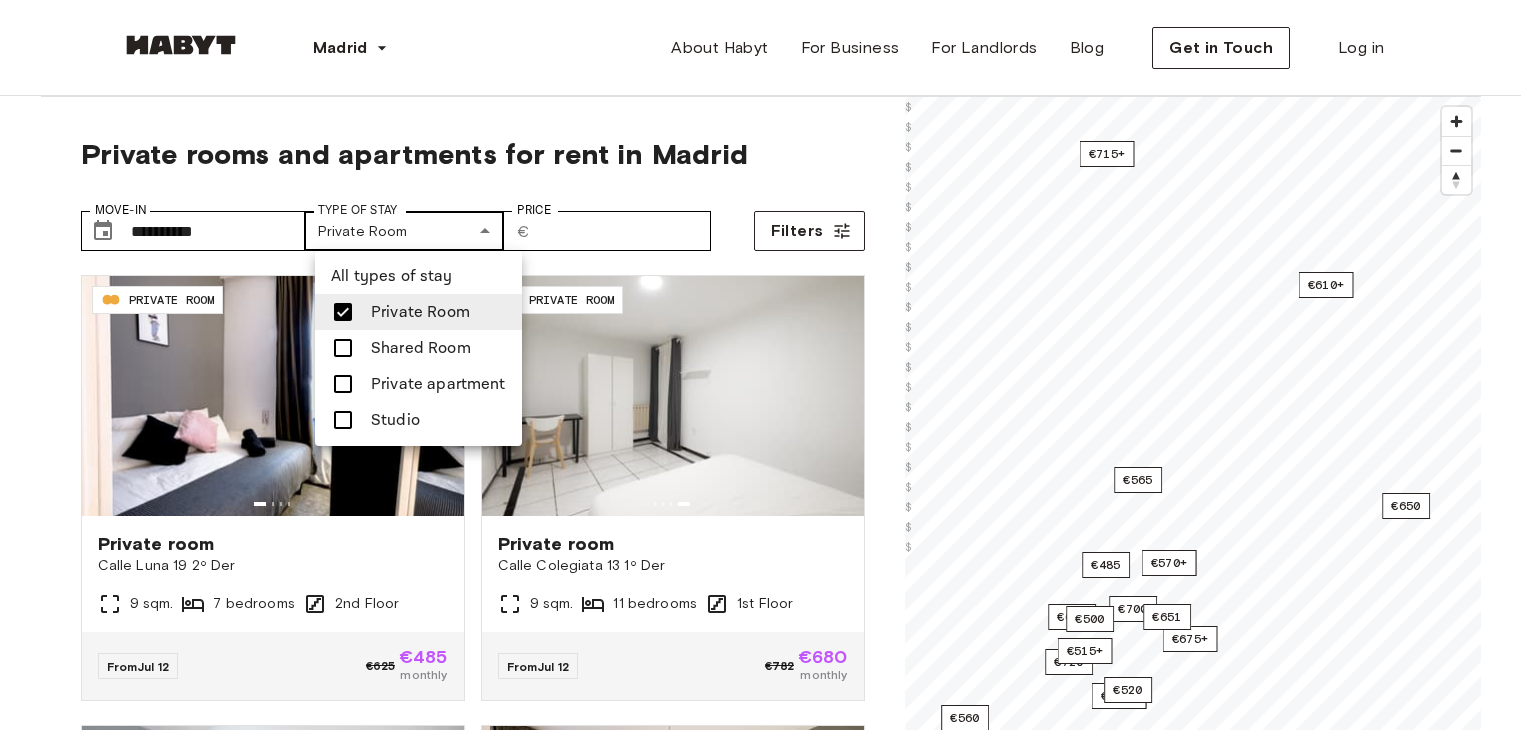 click at bounding box center (768, 365) 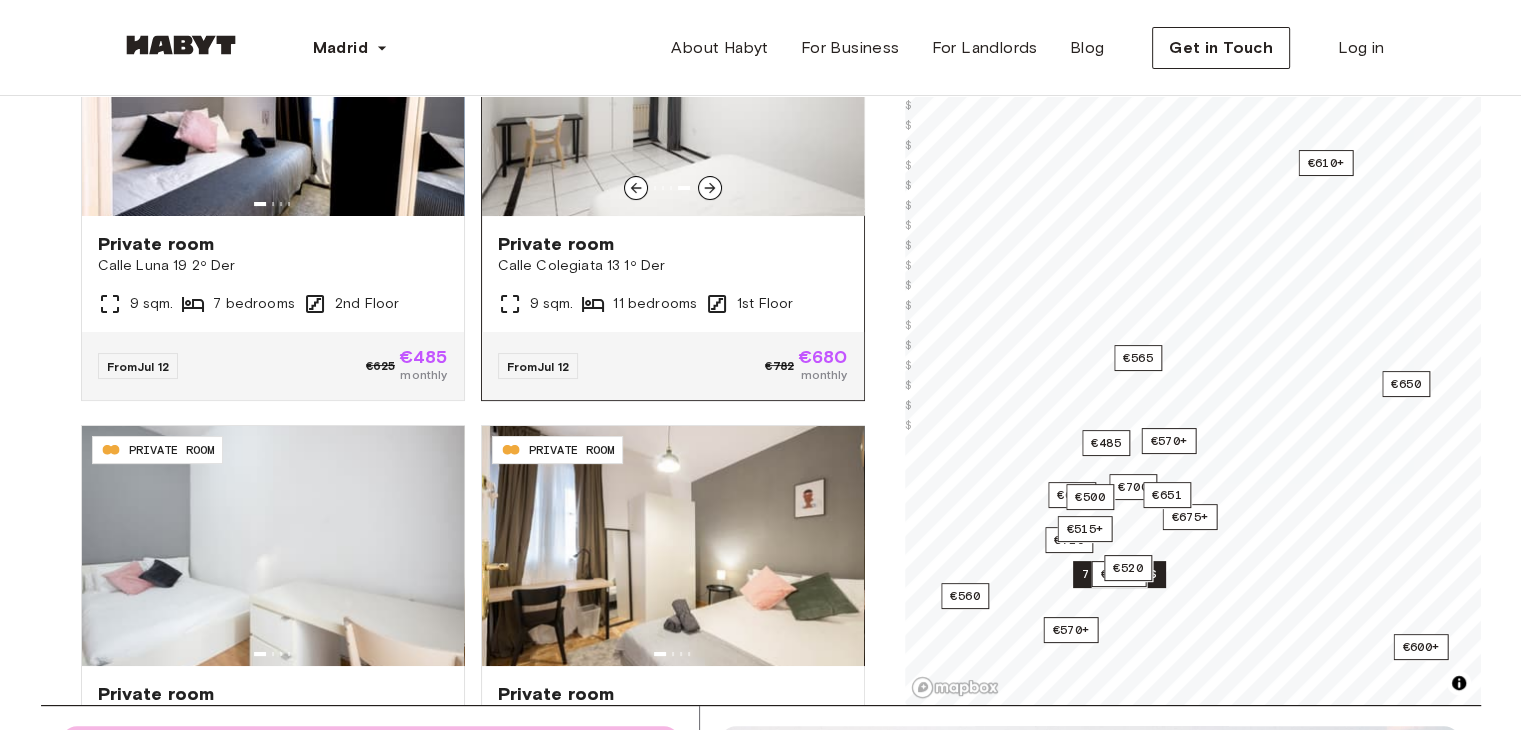 scroll, scrollTop: 400, scrollLeft: 0, axis: vertical 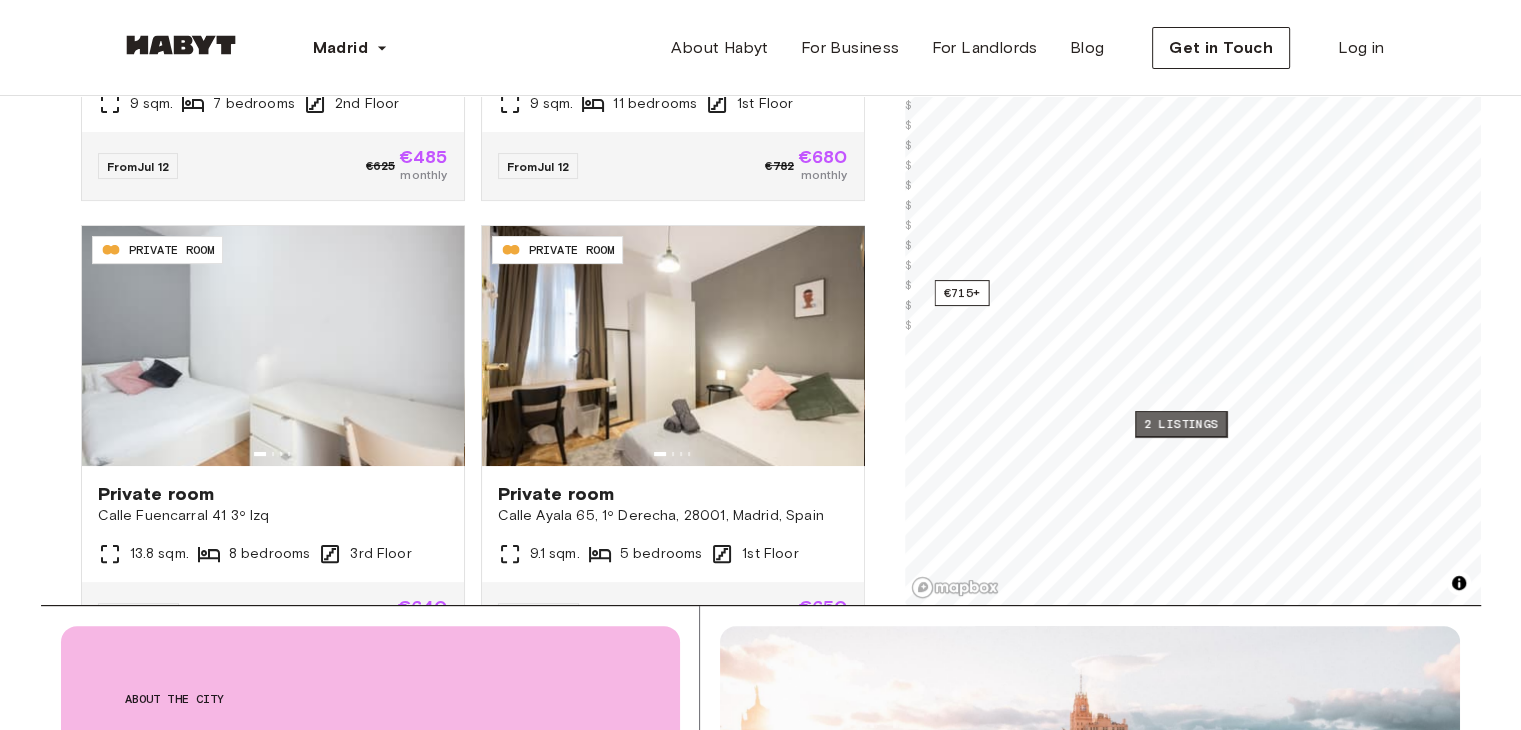 click on "2 listings" at bounding box center (1181, 424) 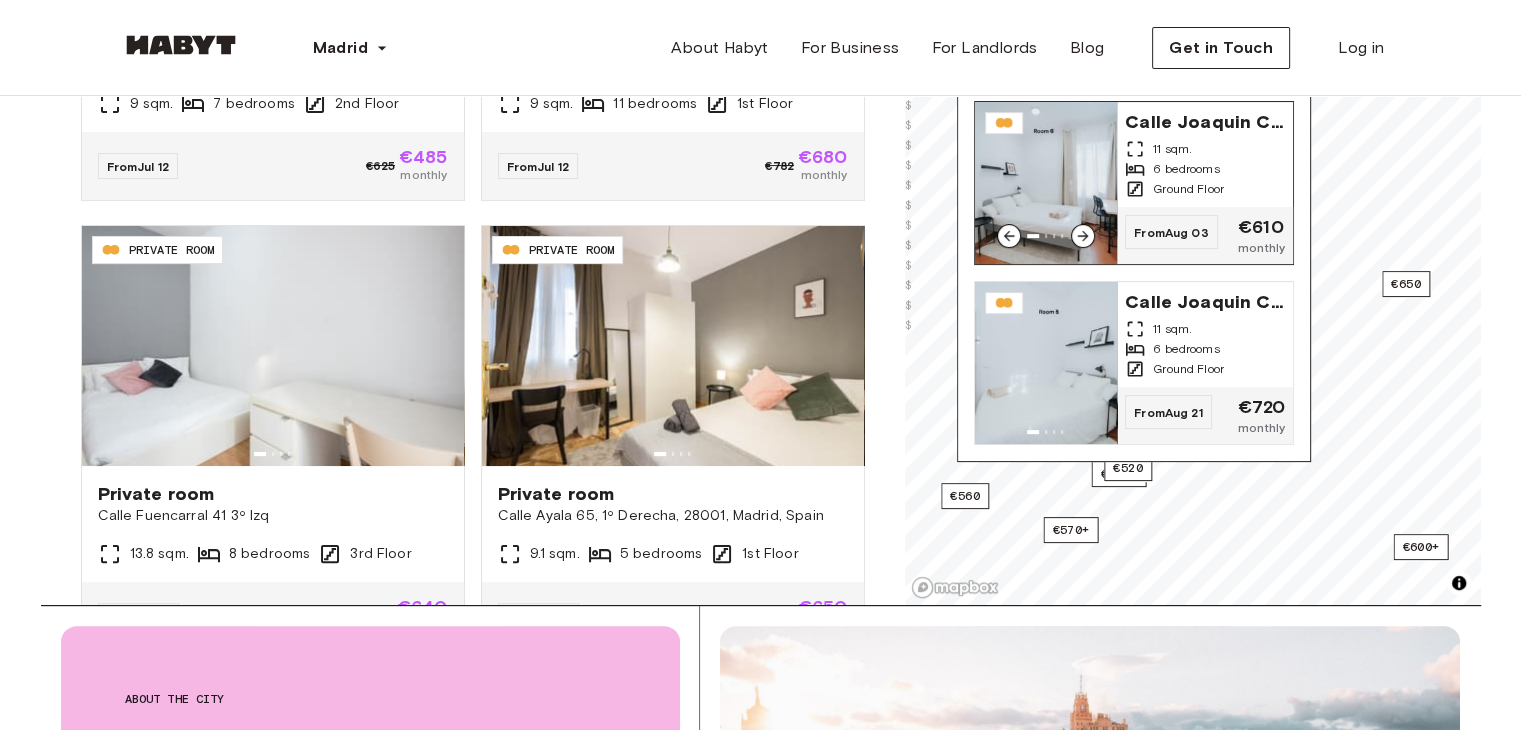 click on "6 bedrooms" at bounding box center [1205, 169] 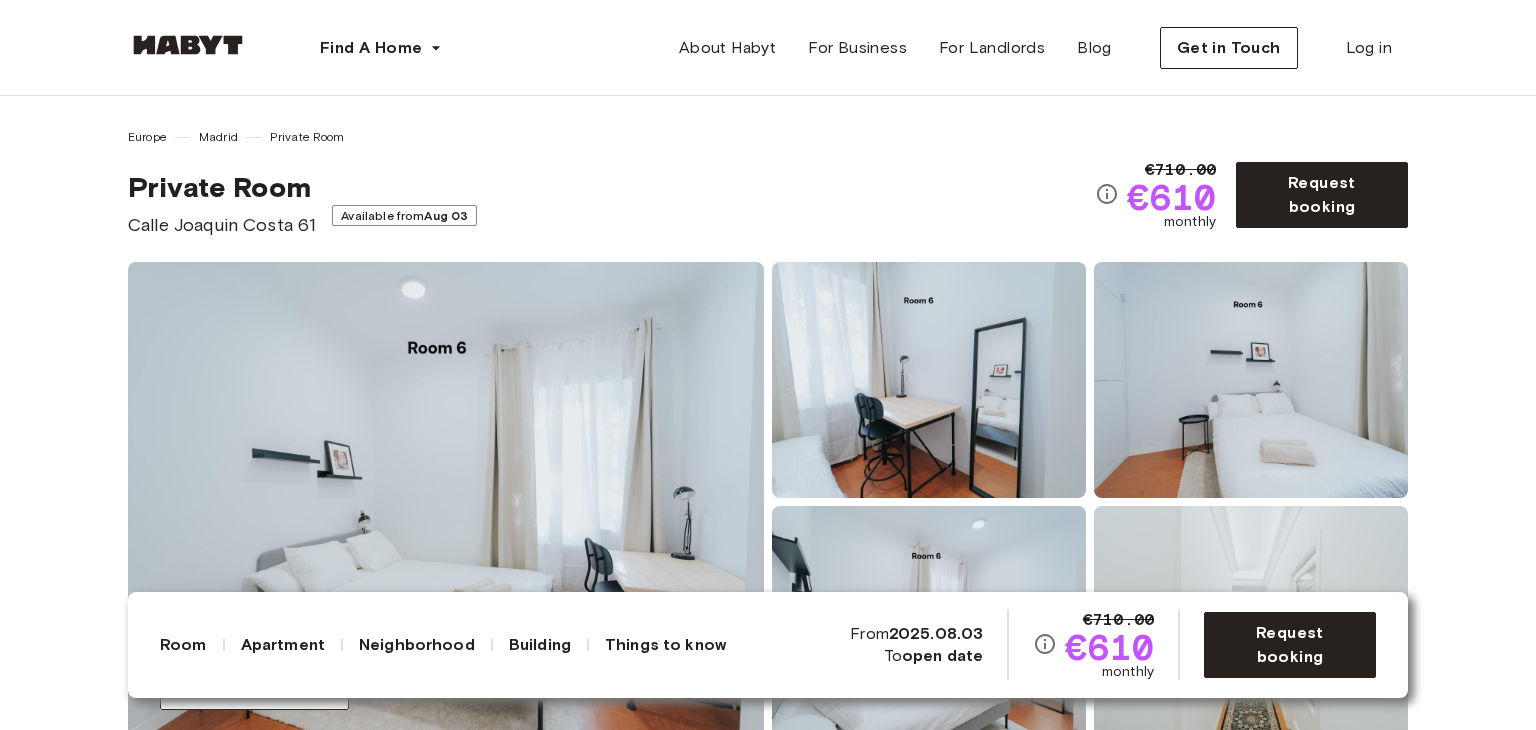 scroll, scrollTop: 0, scrollLeft: 0, axis: both 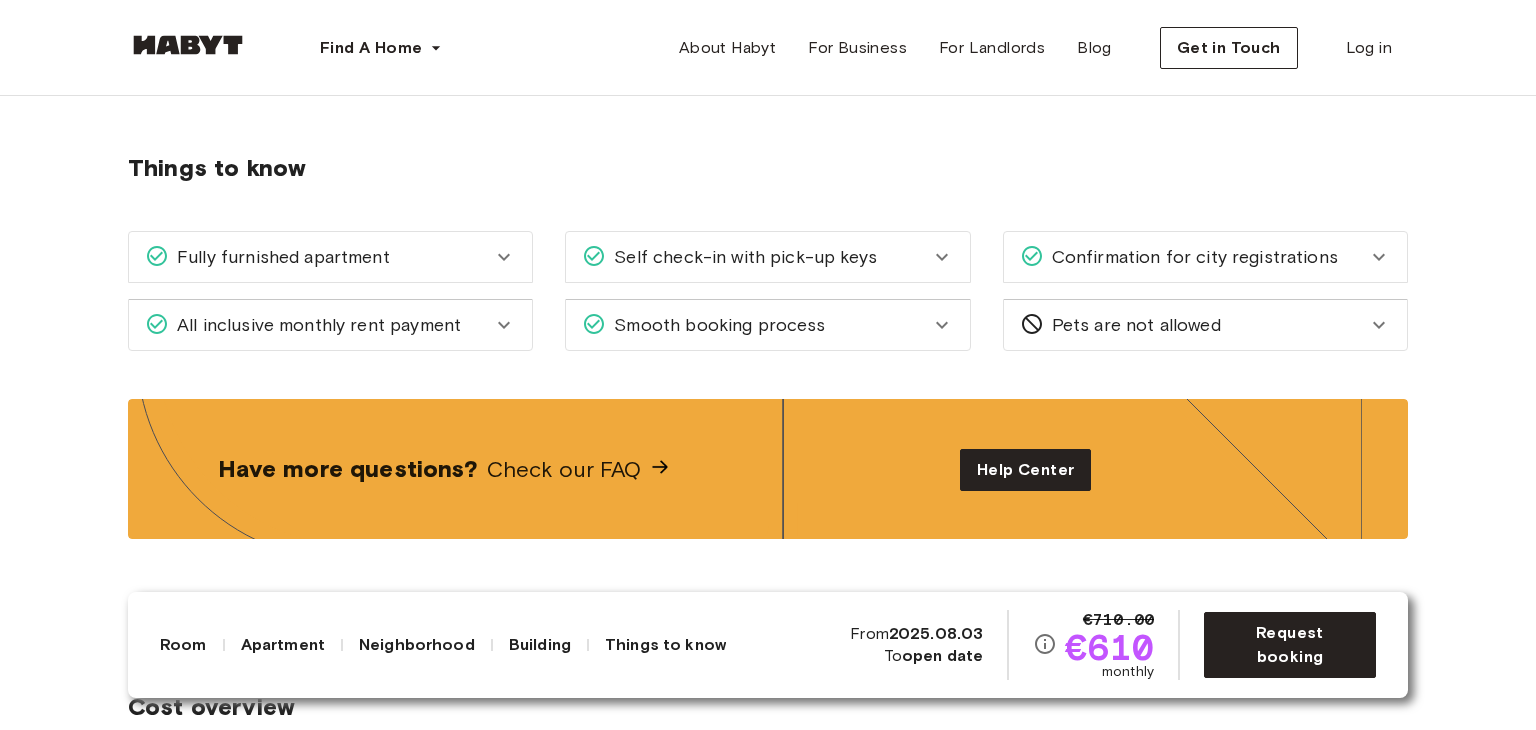 click 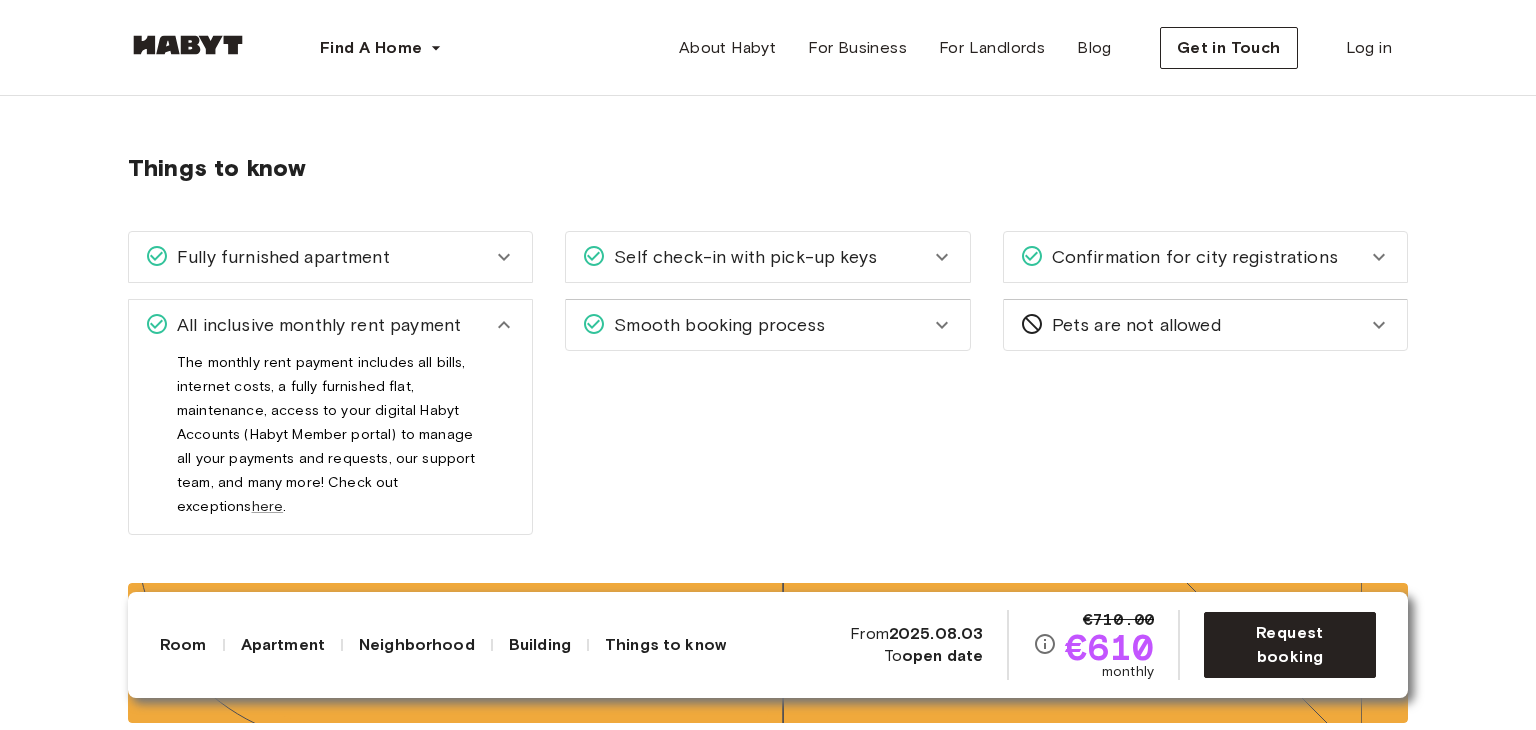 click 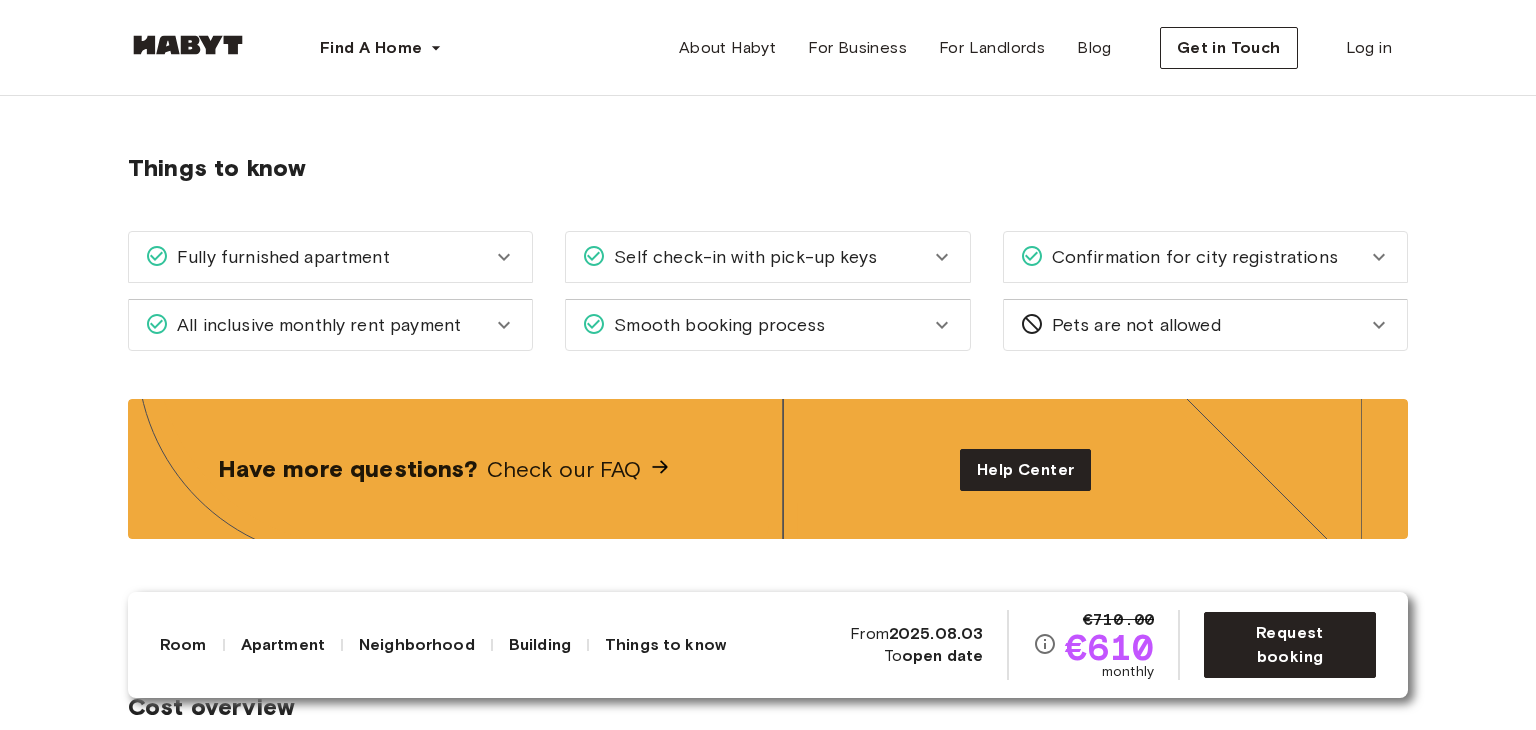 click 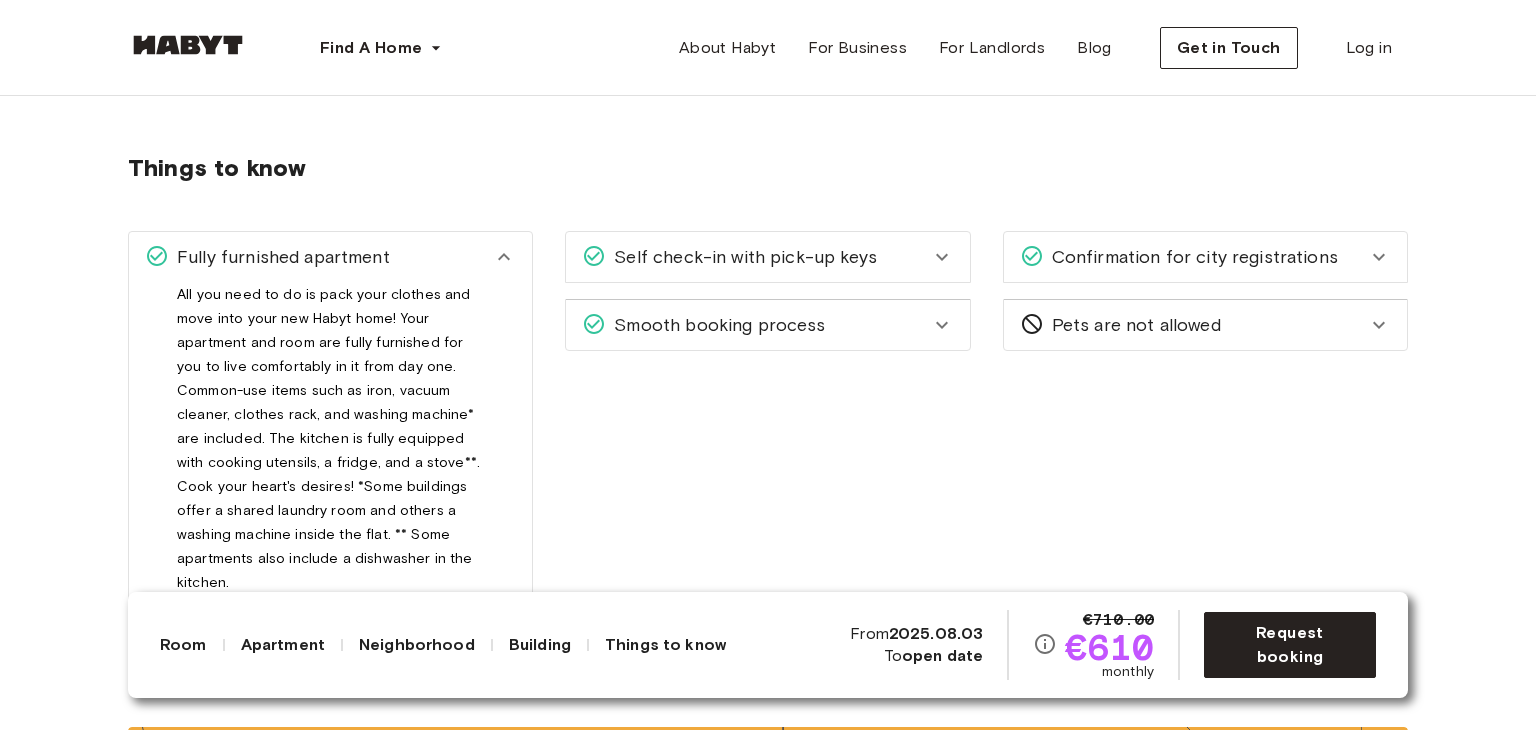 click 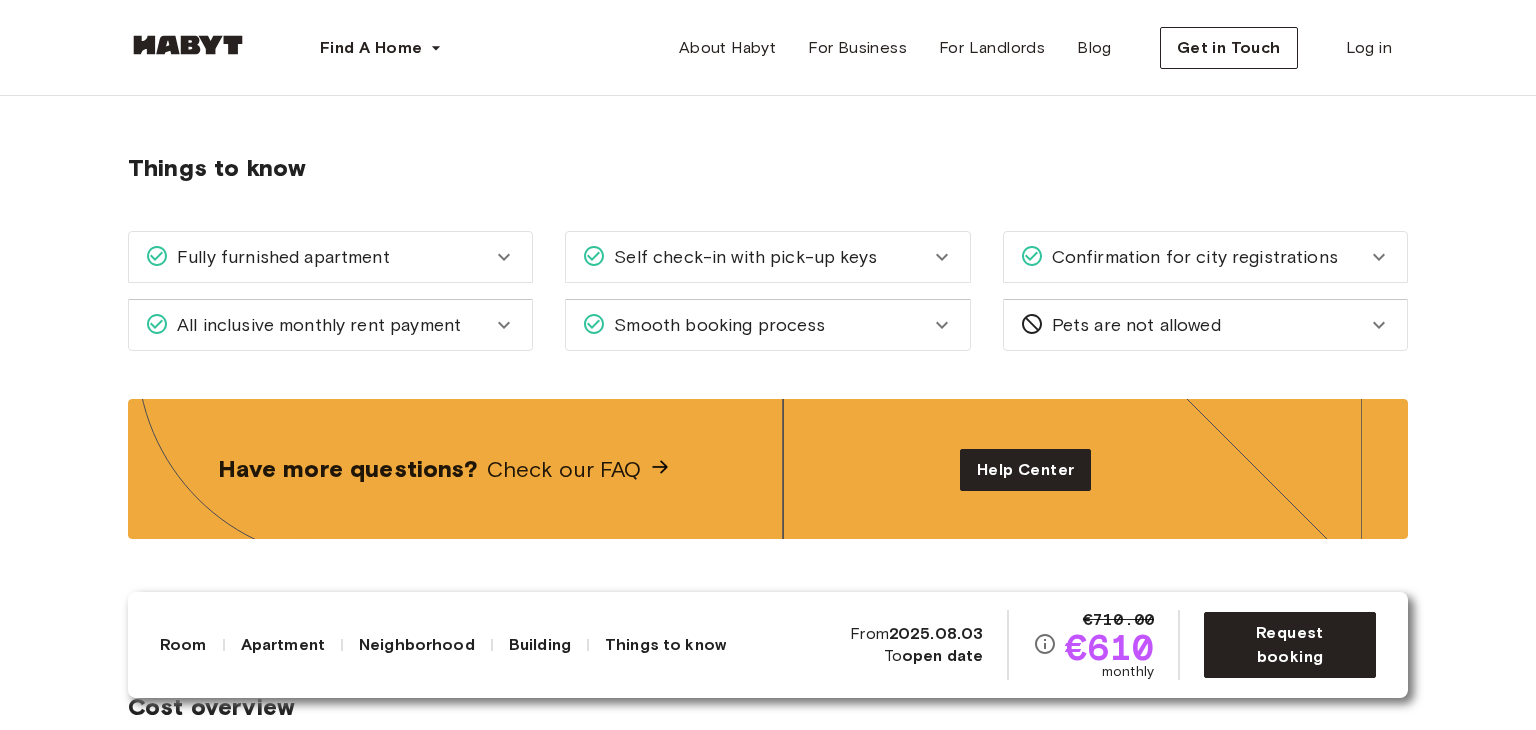 click on "Self check-in with pick-up keys" at bounding box center [741, 257] 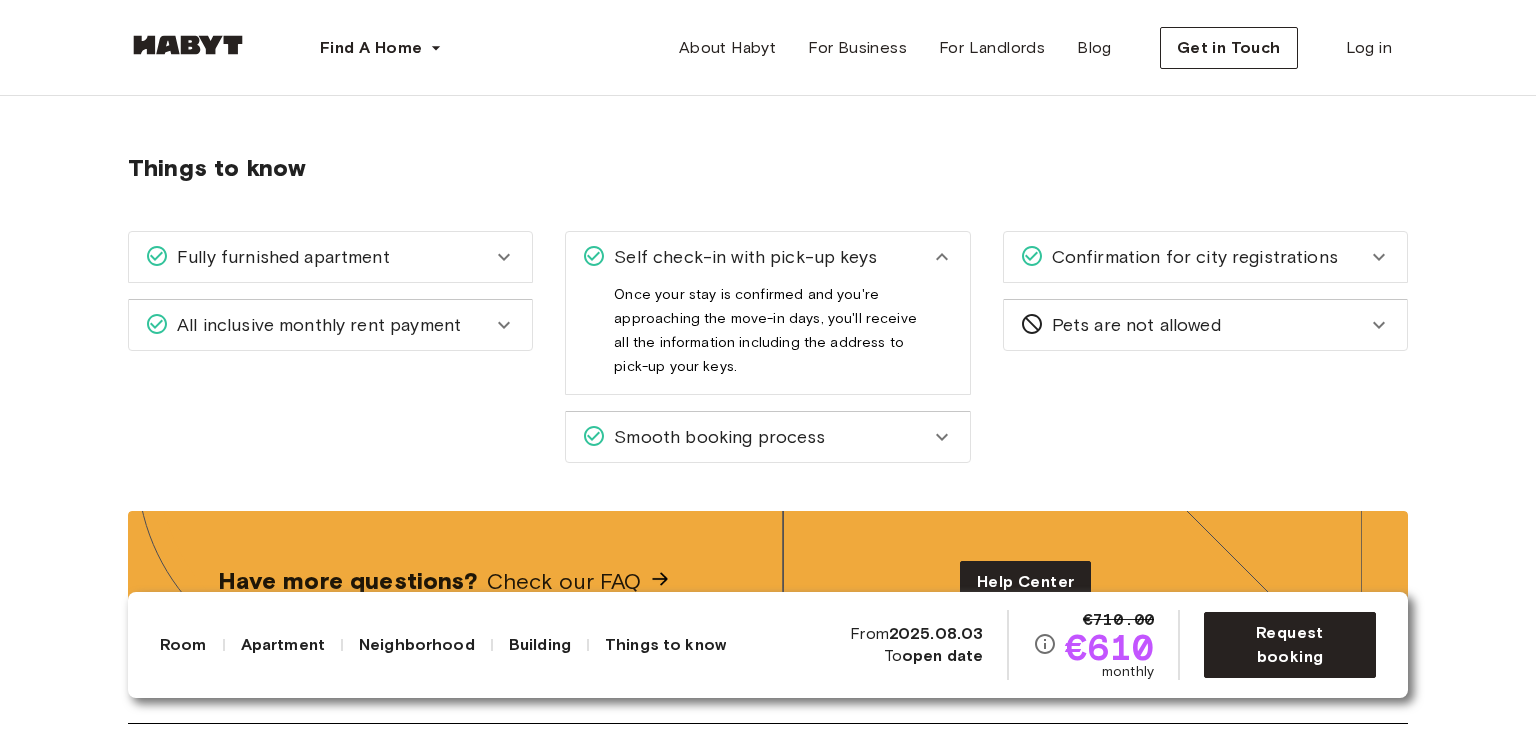 click on "Self check-in with pick-up keys" at bounding box center (741, 257) 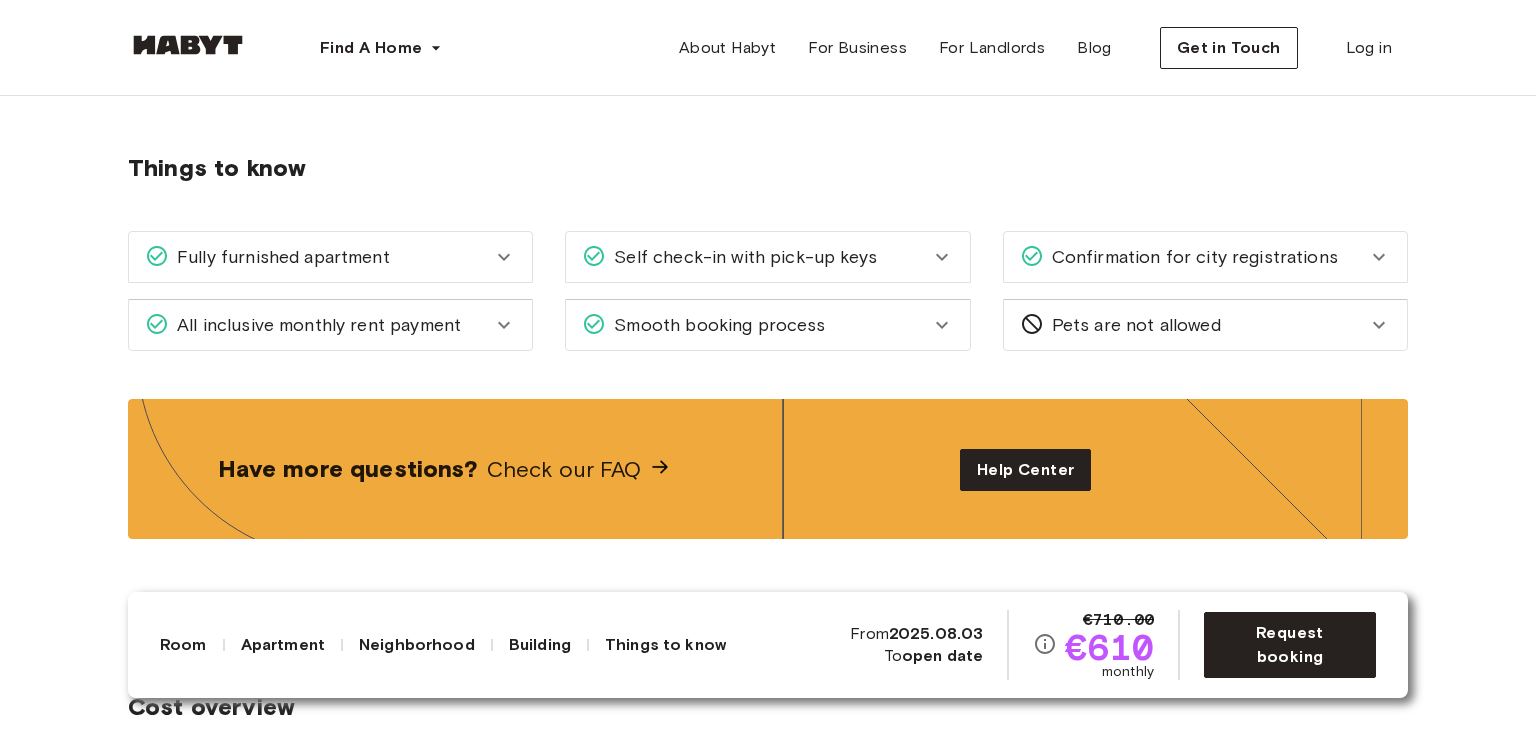 click on "Smooth booking process" at bounding box center (715, 325) 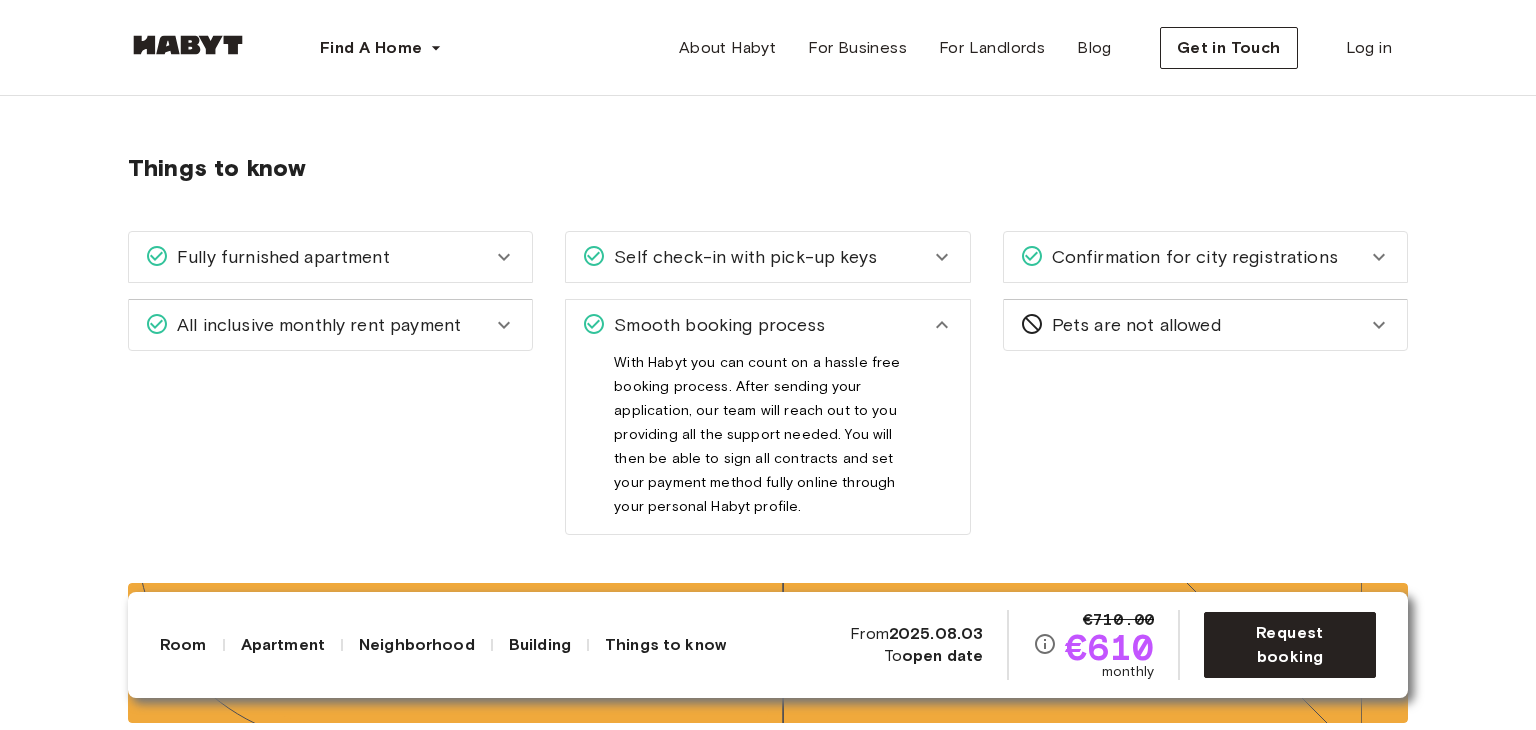 click on "Smooth booking process" at bounding box center [715, 325] 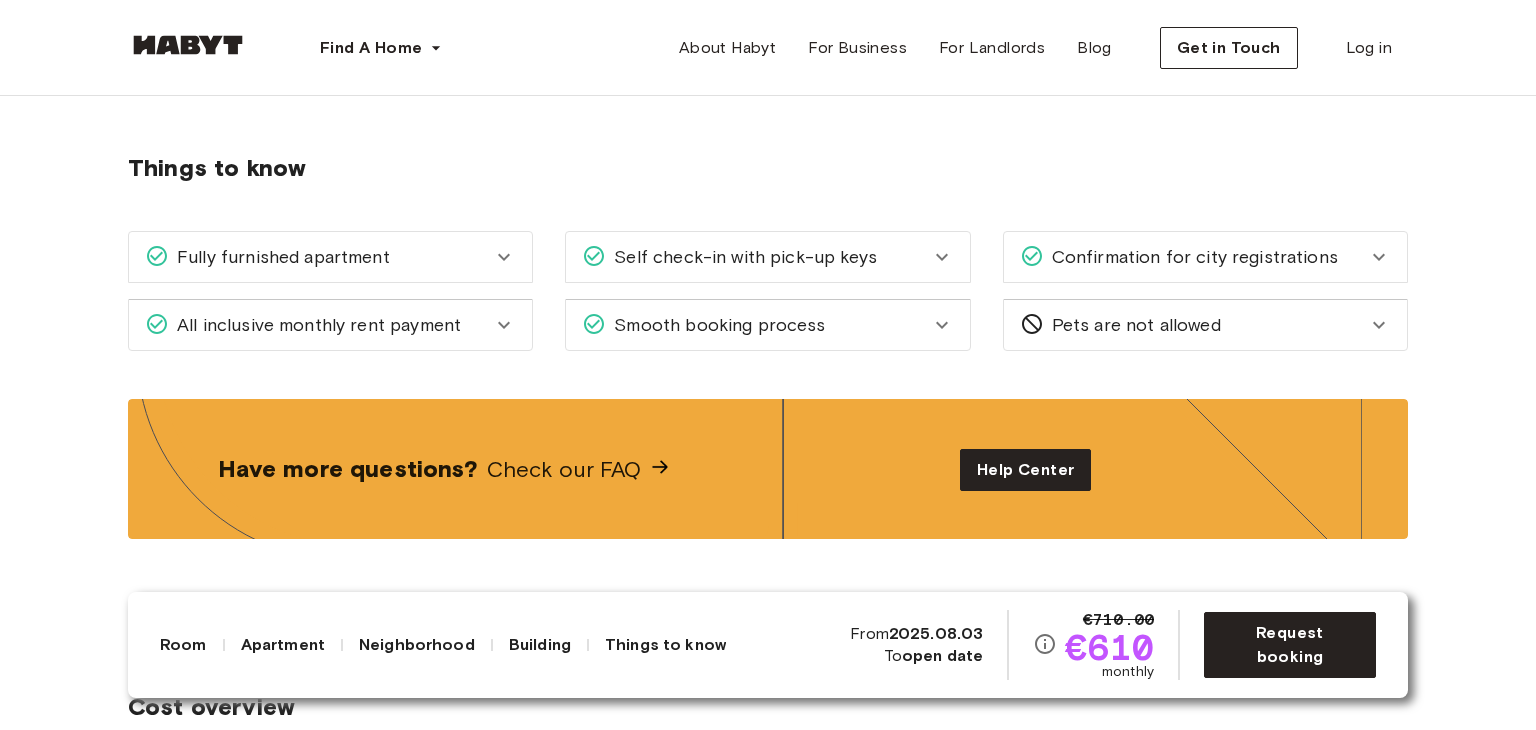 click on "Confirmation for city registrations" at bounding box center [1205, 257] 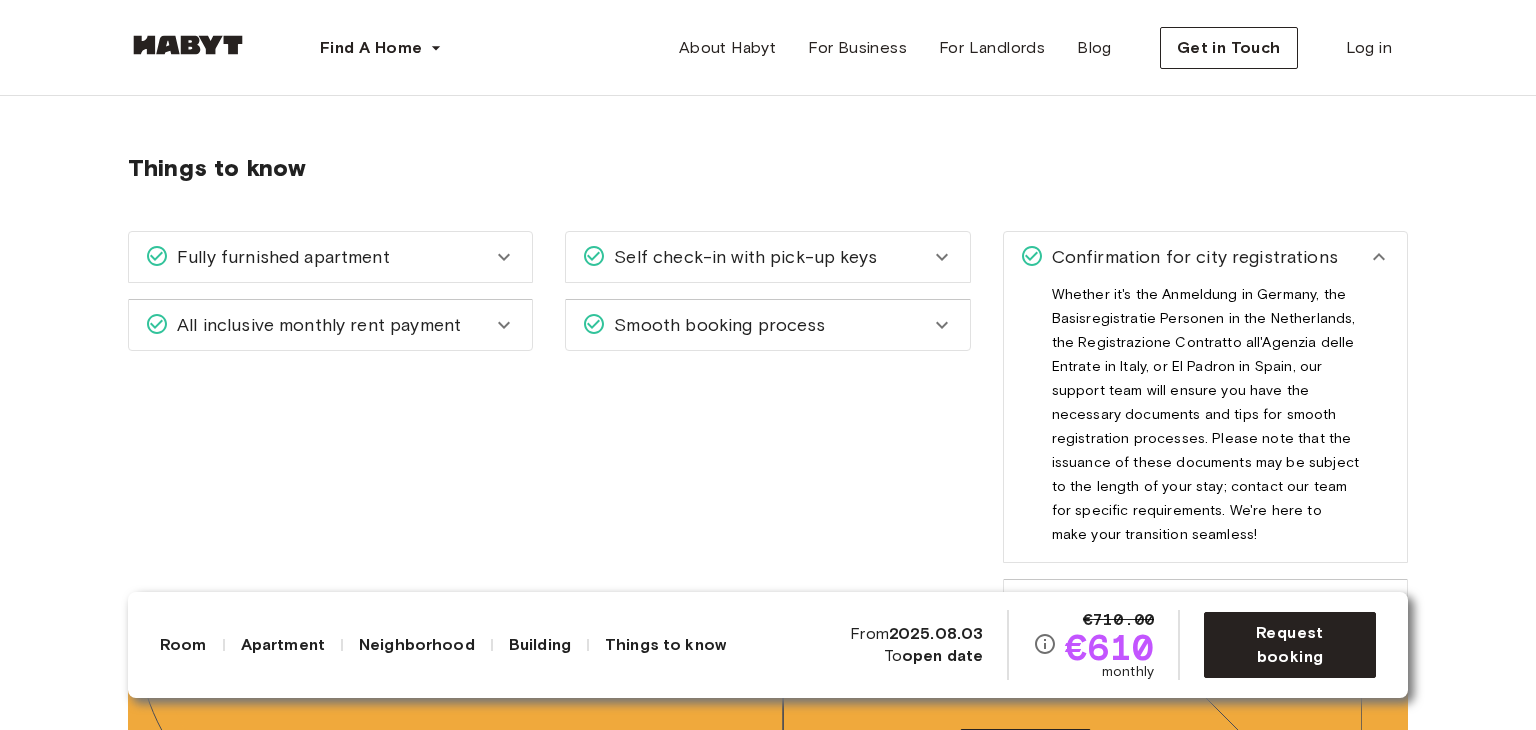 click on "Confirmation for city registrations" at bounding box center (1191, 257) 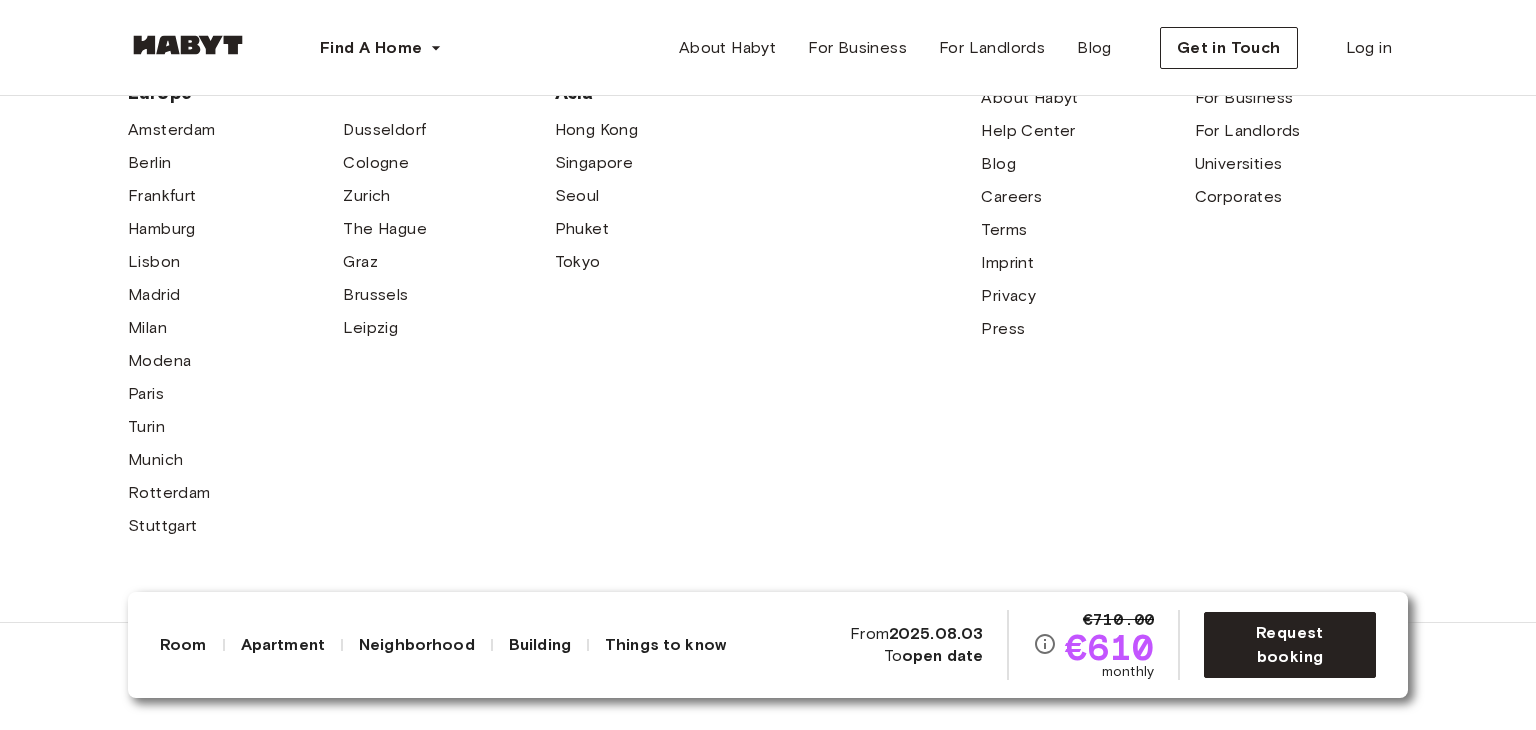scroll, scrollTop: 6162, scrollLeft: 0, axis: vertical 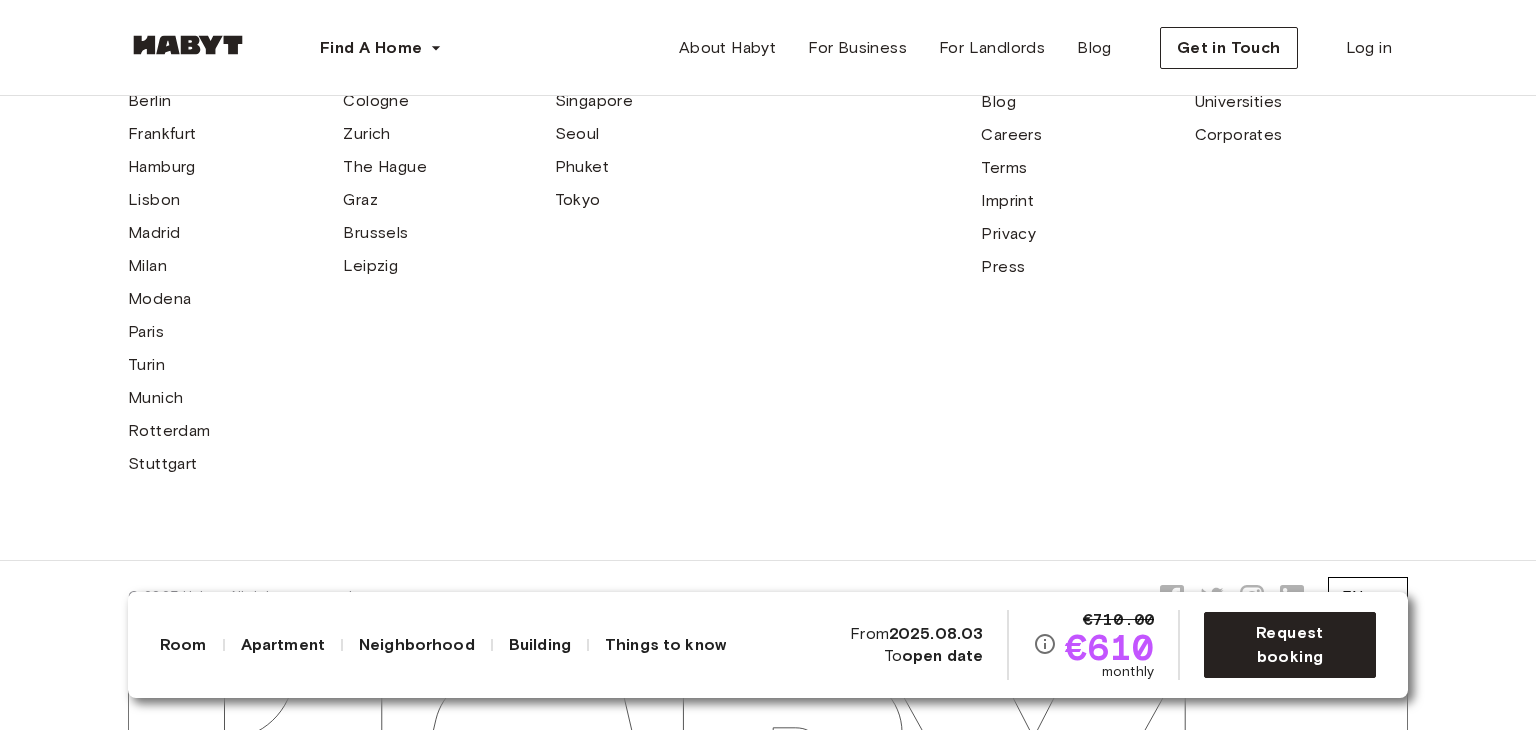 click on "Things to know" at bounding box center (665, 645) 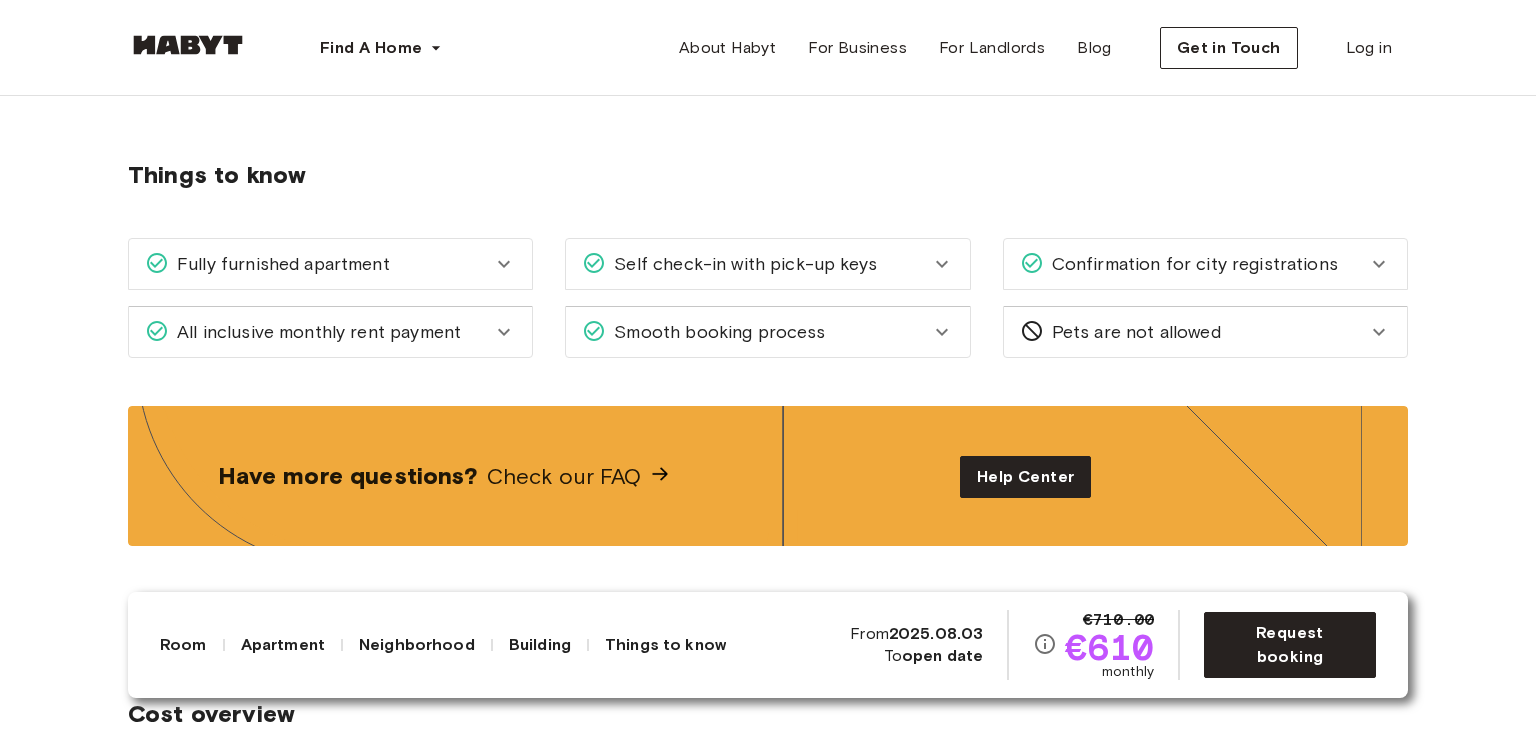 click on "All inclusive monthly rent payment" at bounding box center (315, 332) 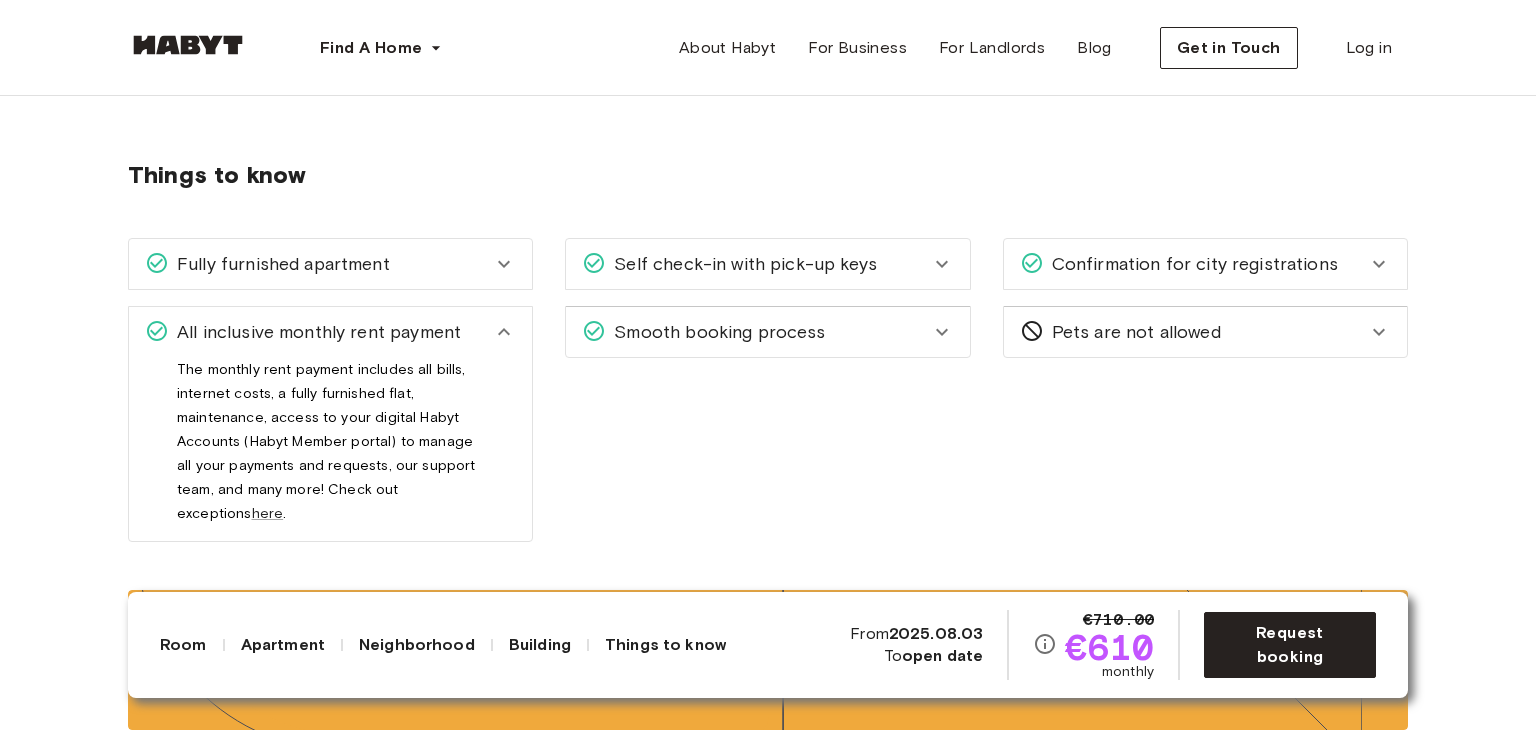 click on "Apartment" at bounding box center [283, 645] 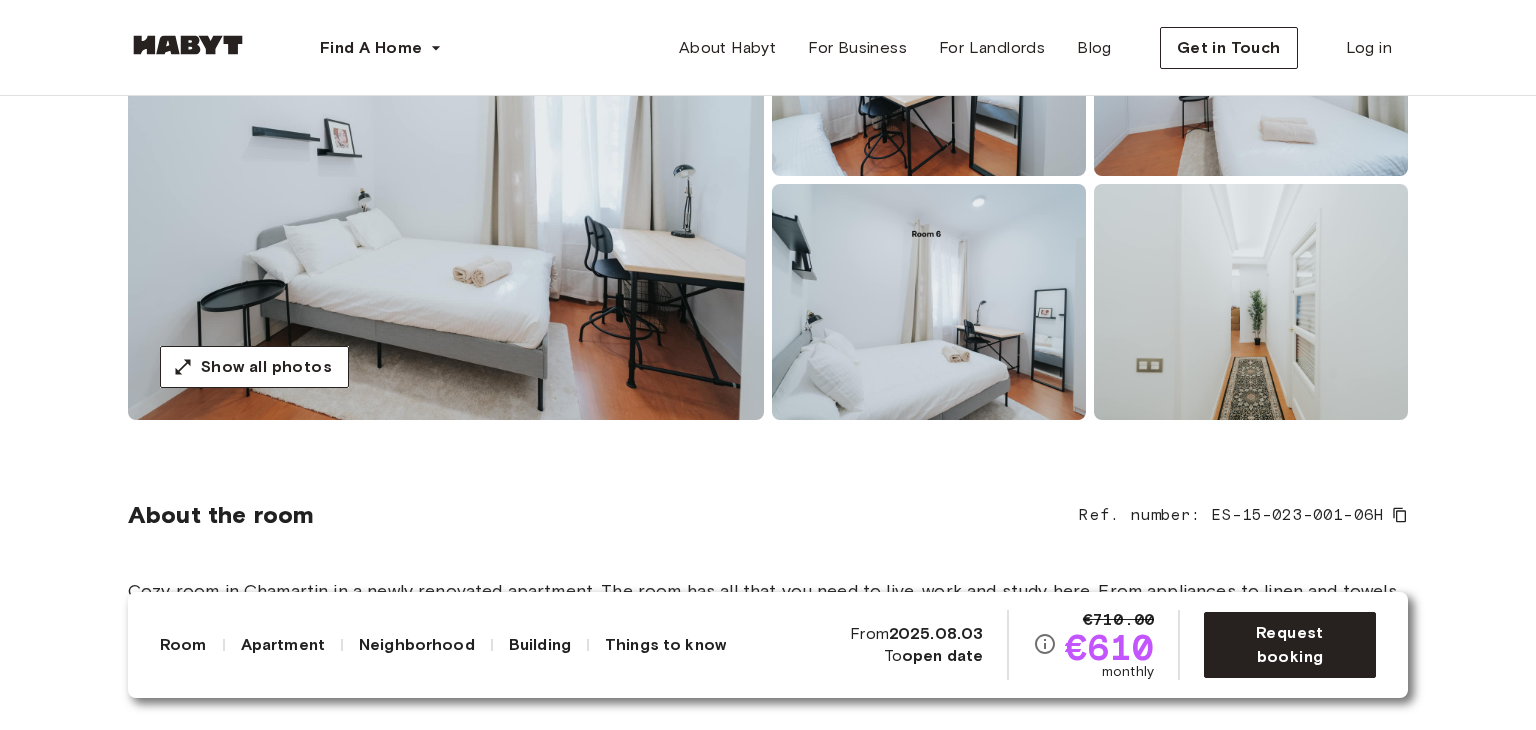 scroll, scrollTop: 0, scrollLeft: 0, axis: both 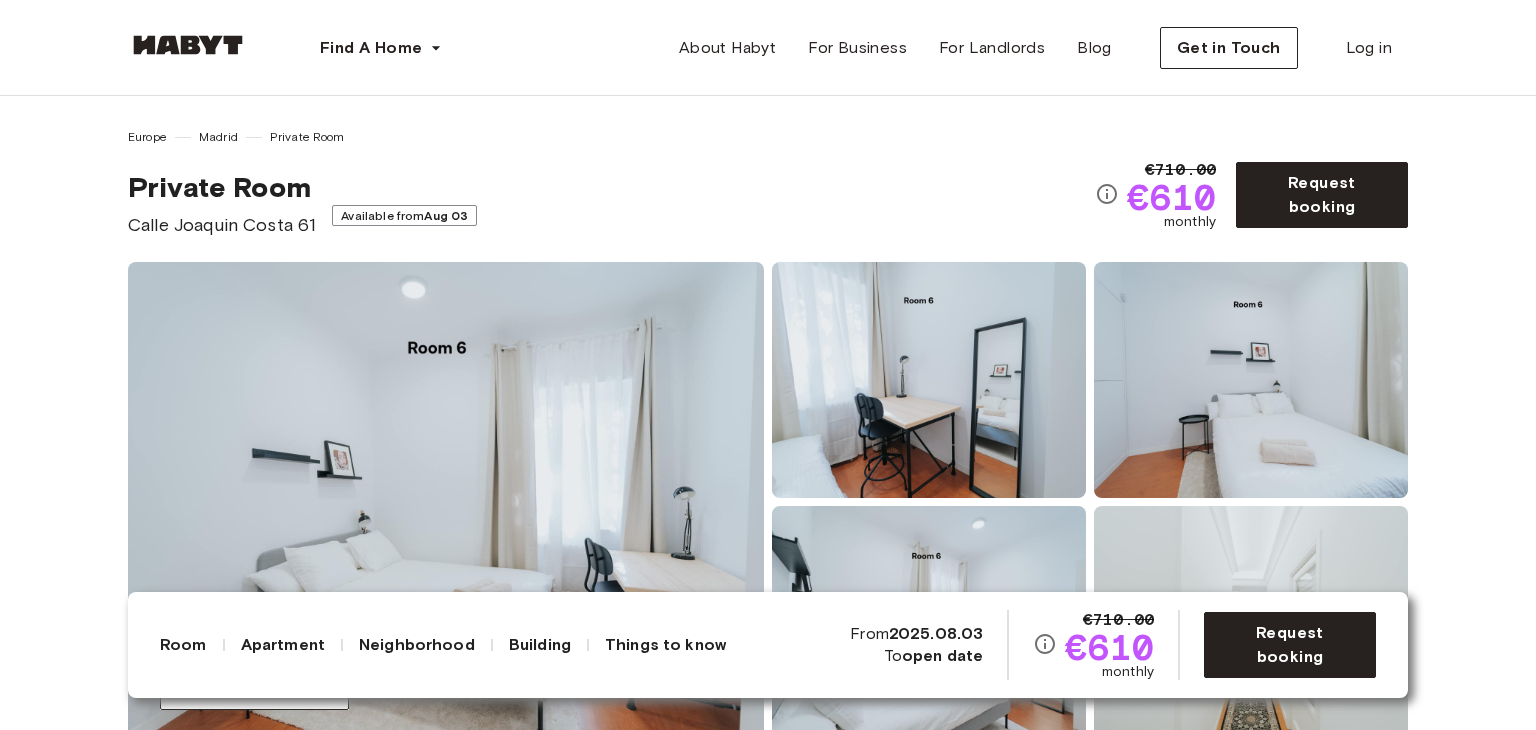 click at bounding box center [446, 502] 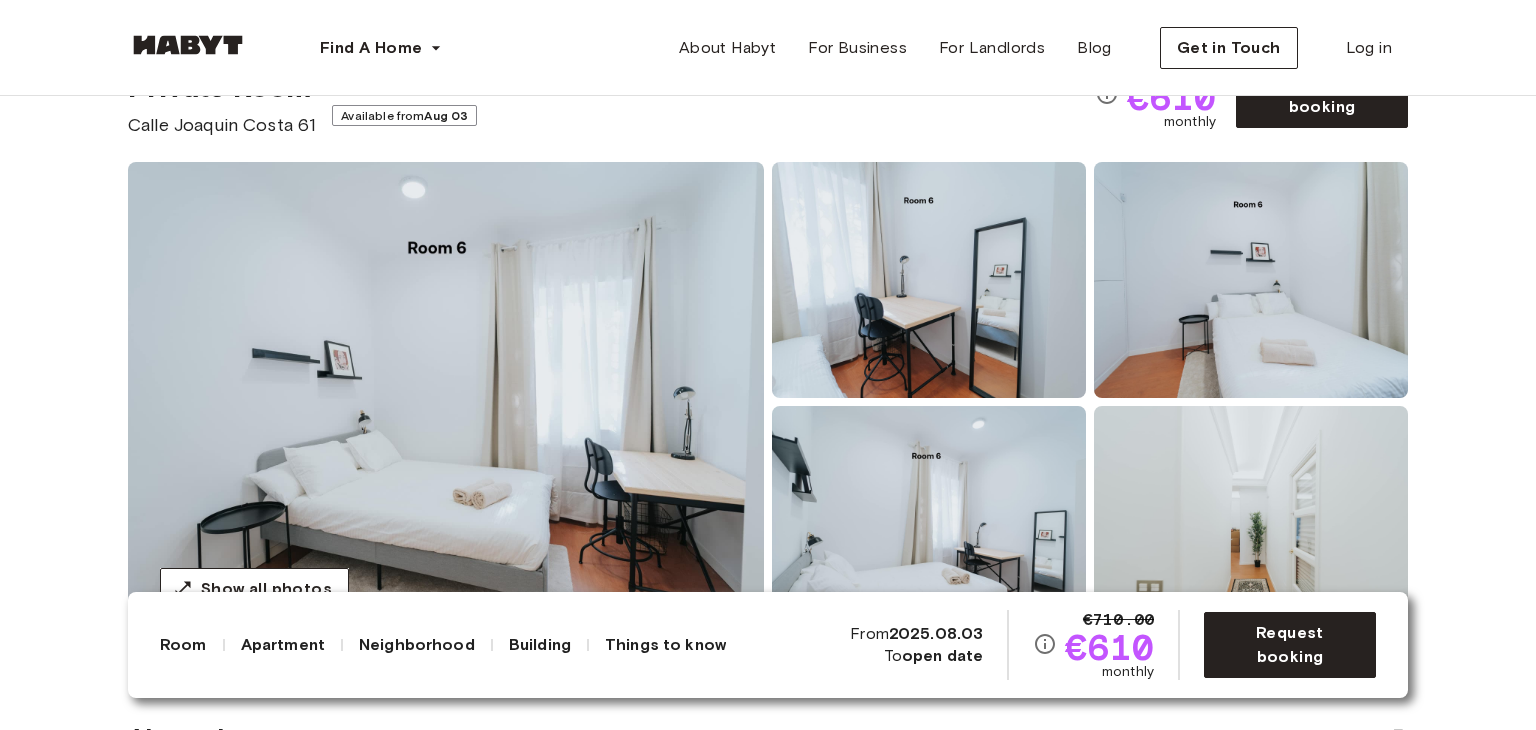 scroll, scrollTop: 200, scrollLeft: 0, axis: vertical 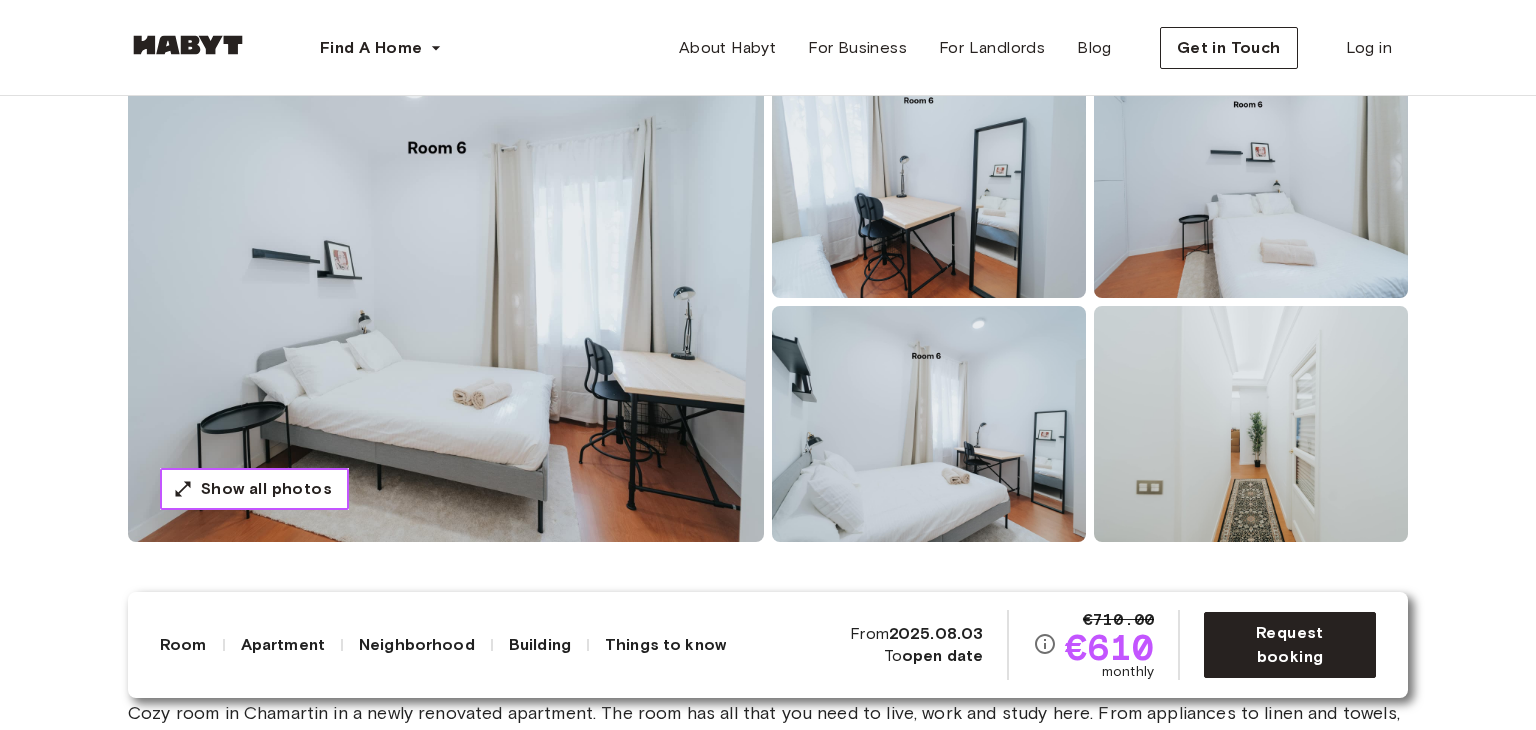 click on "Show all photos" at bounding box center (266, 489) 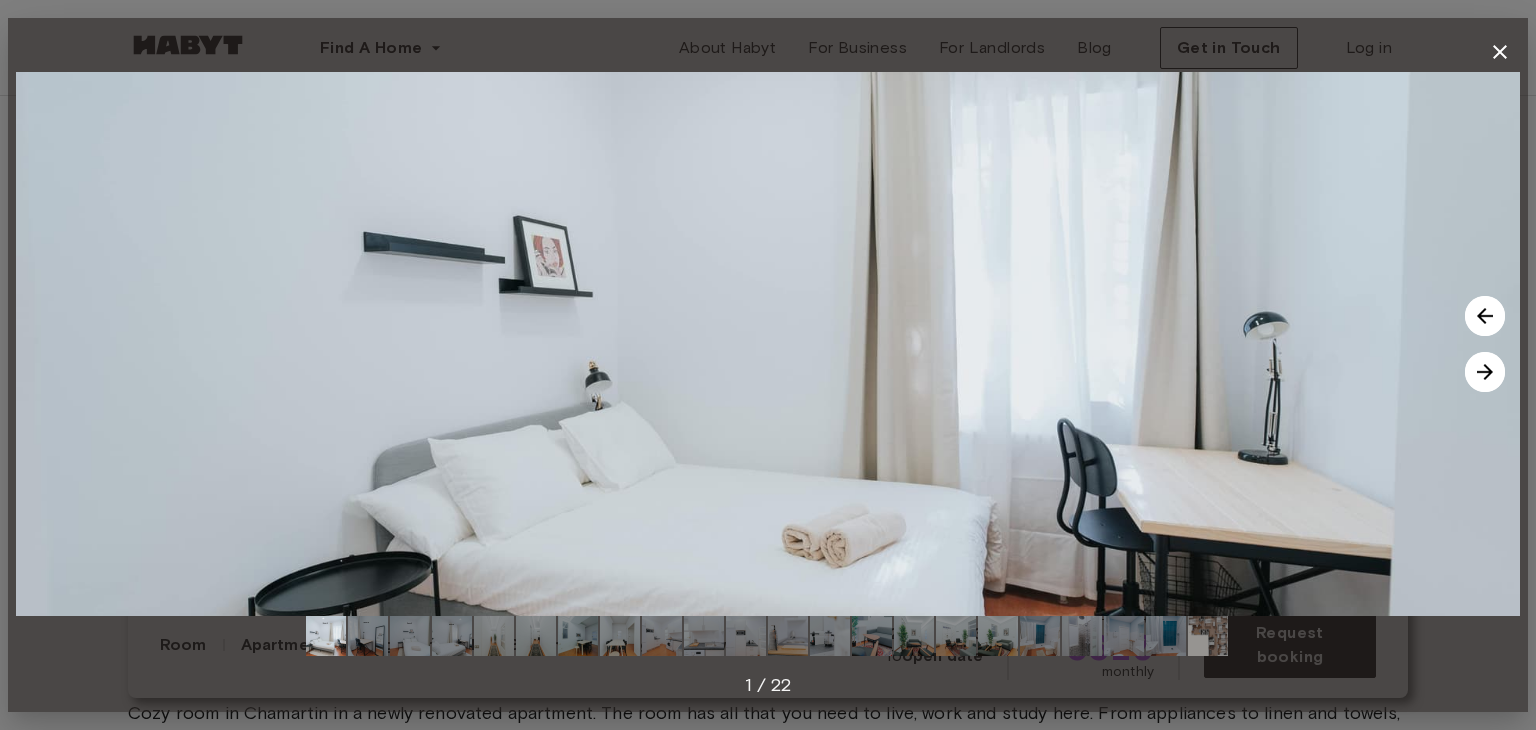click at bounding box center (1485, 372) 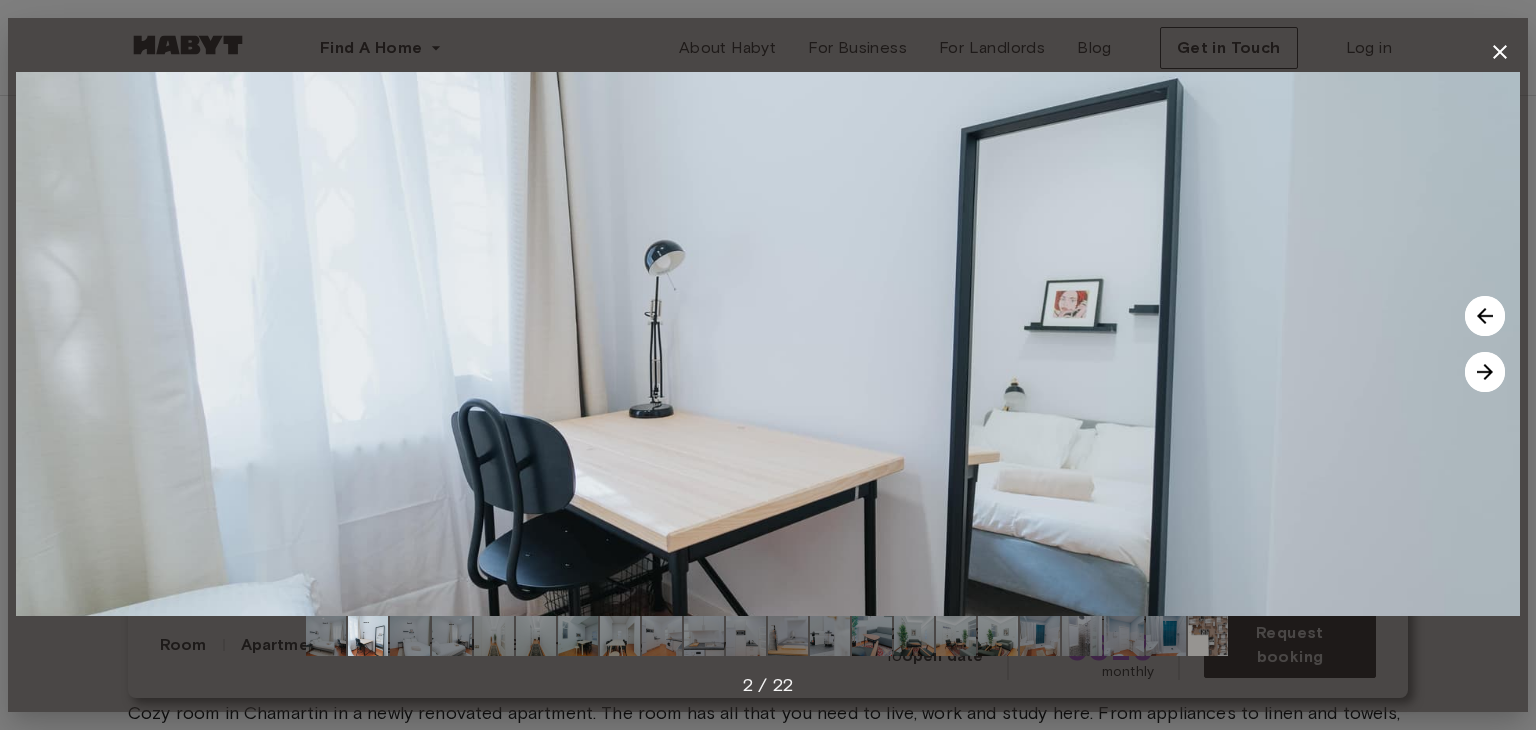 click at bounding box center (1485, 372) 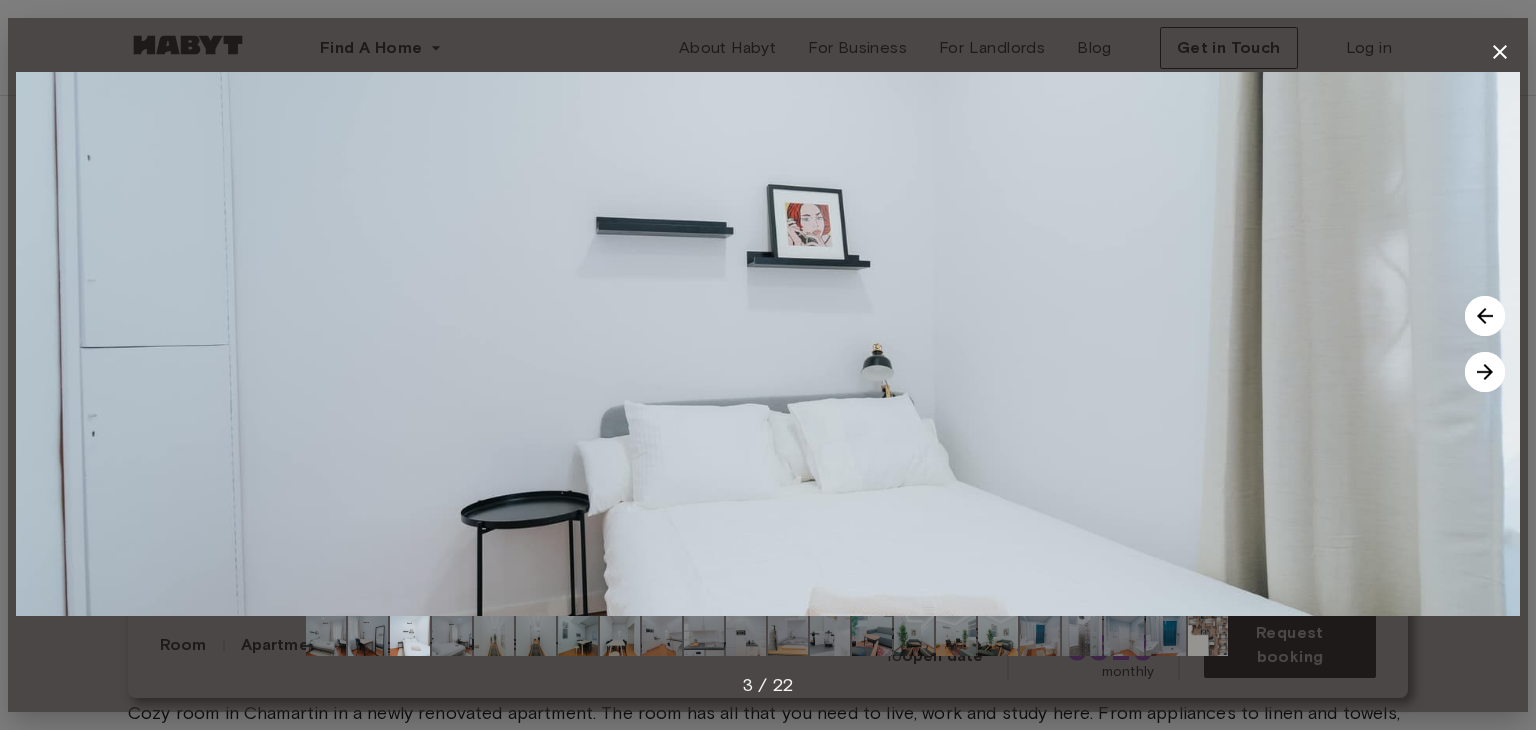 click at bounding box center (1485, 372) 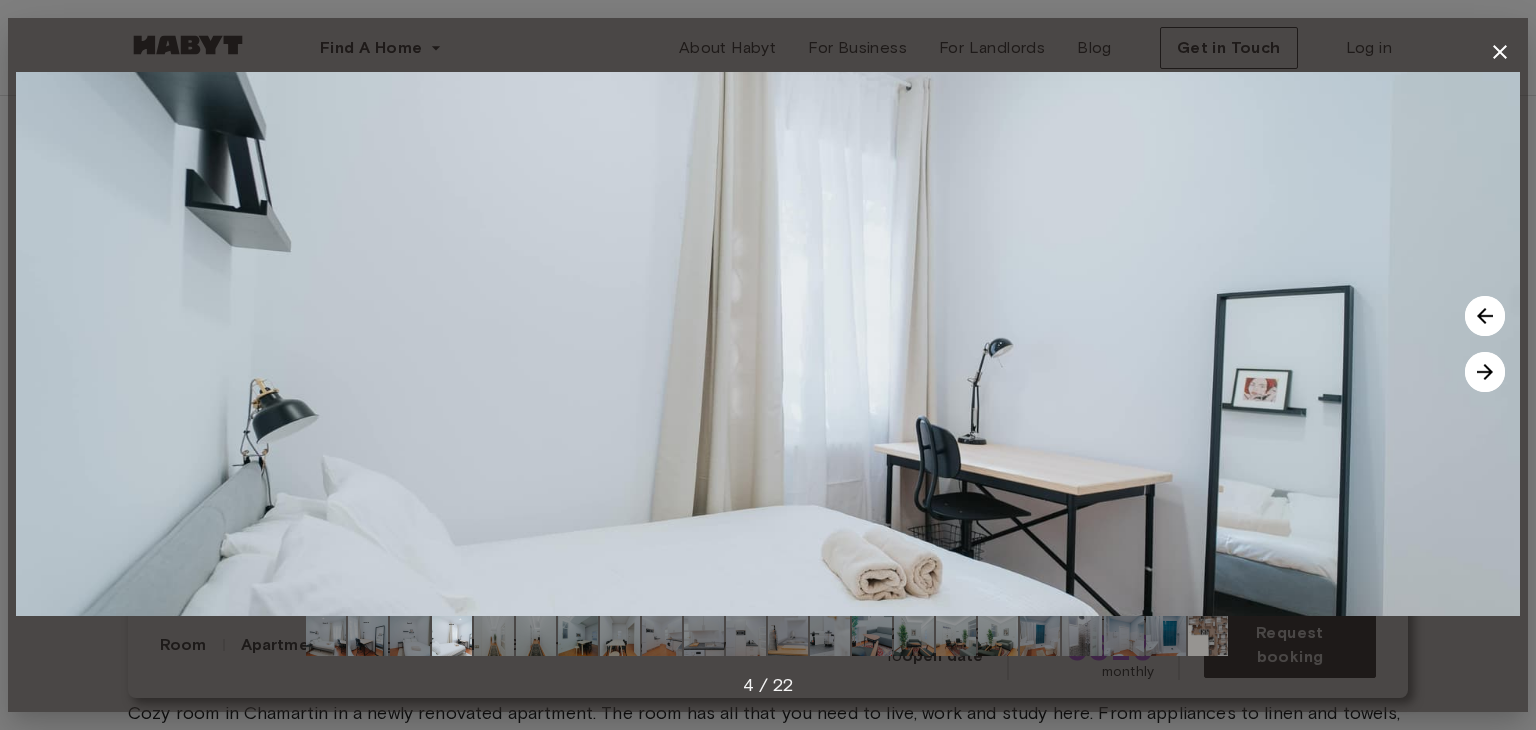 click at bounding box center [1485, 372] 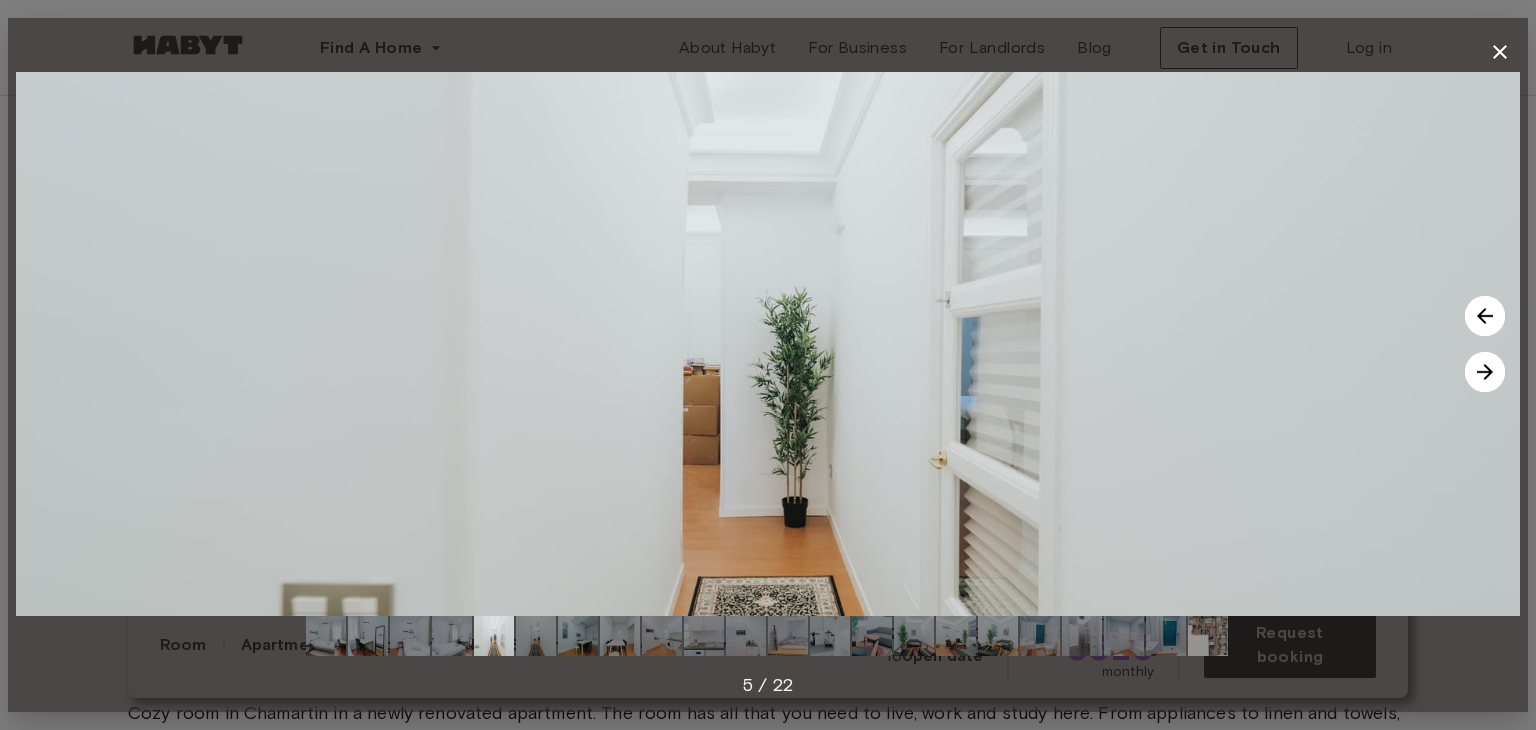 click at bounding box center [1485, 372] 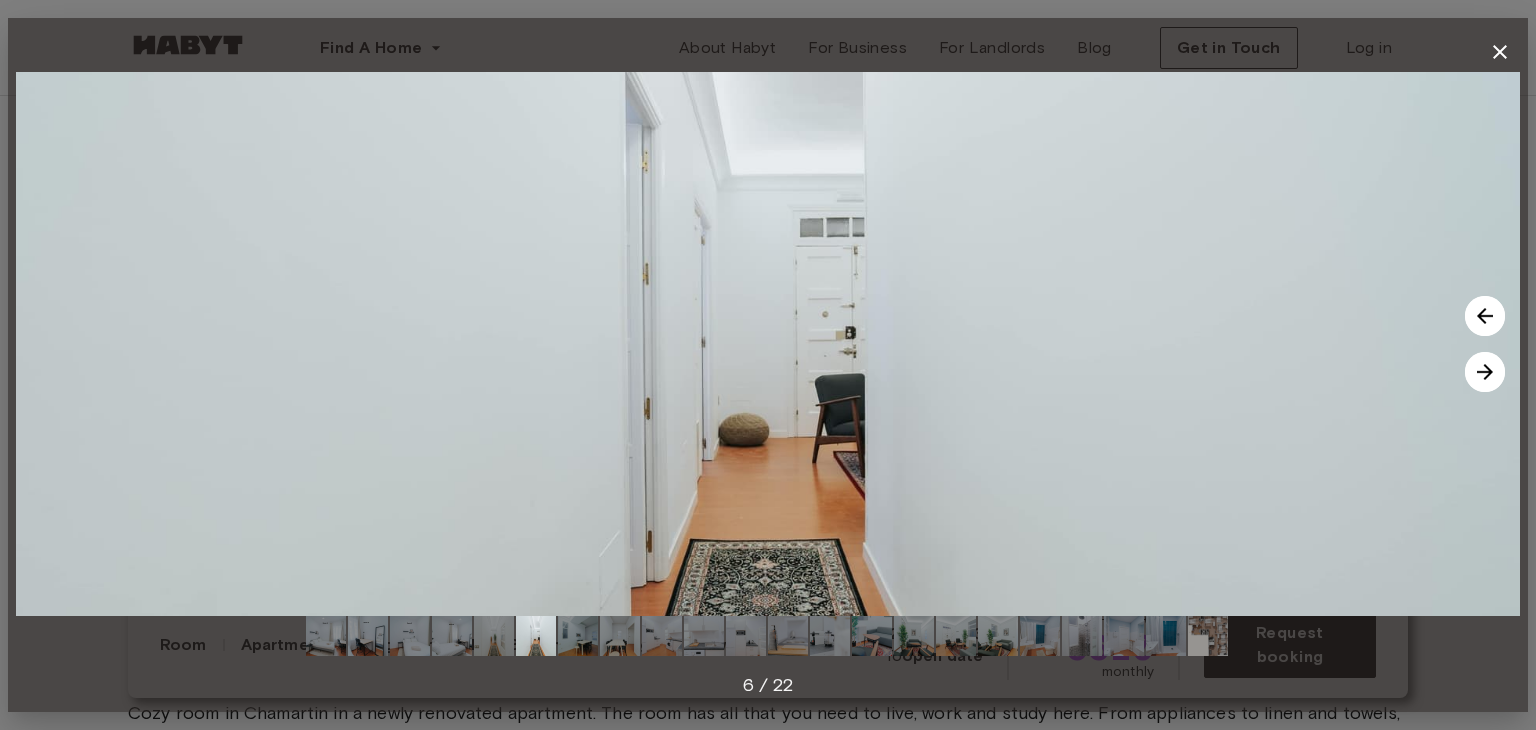 click at bounding box center (1485, 372) 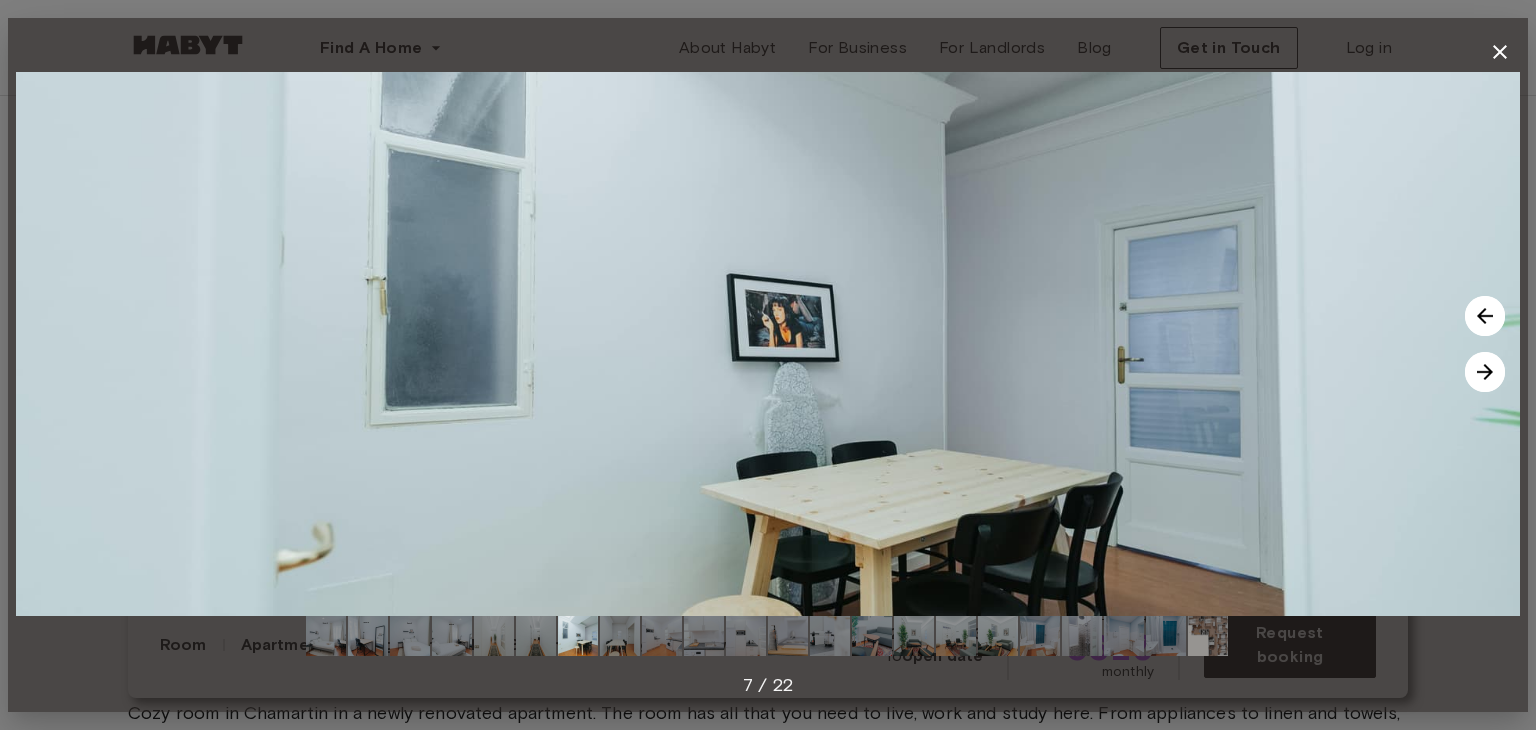 click at bounding box center [1485, 372] 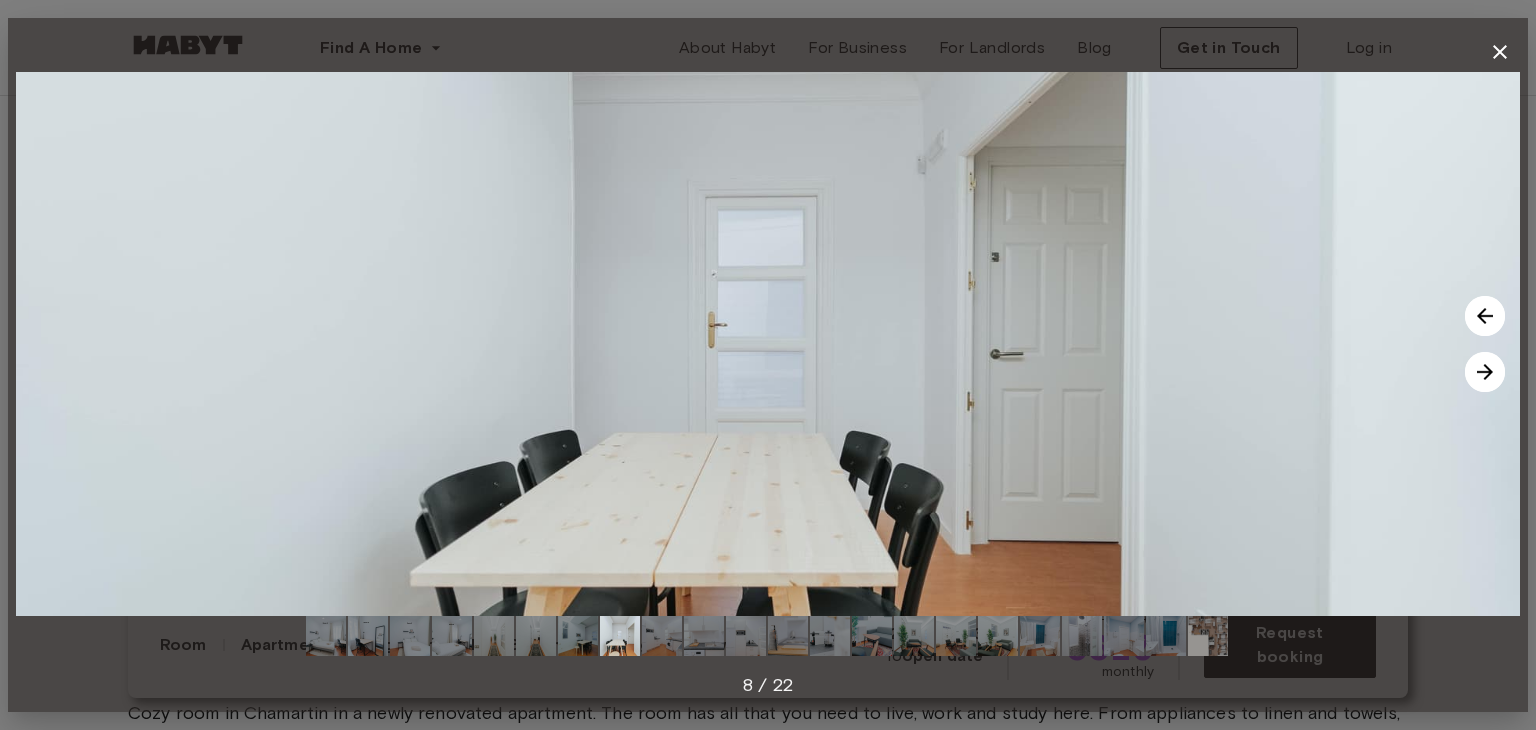 click at bounding box center [1485, 372] 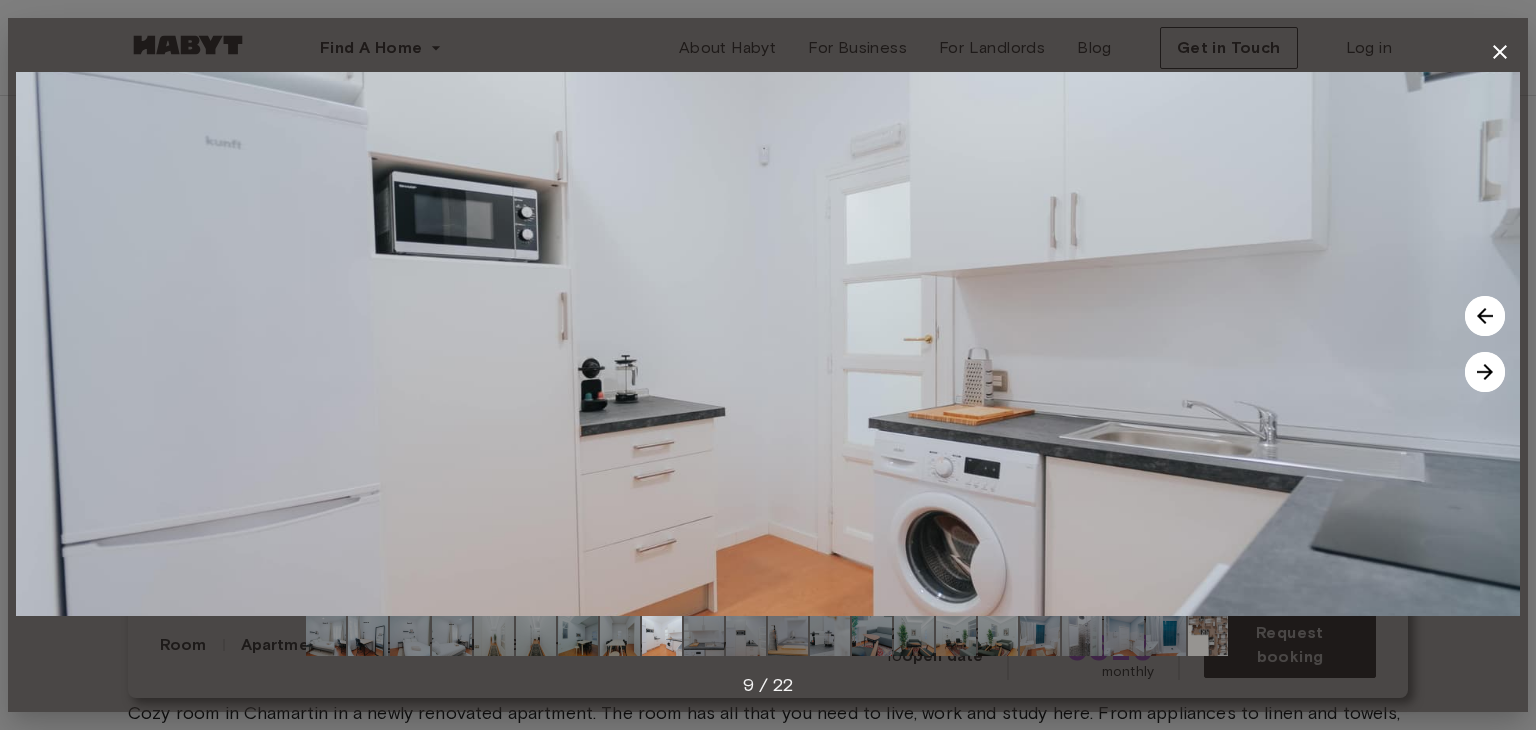 click at bounding box center (1485, 372) 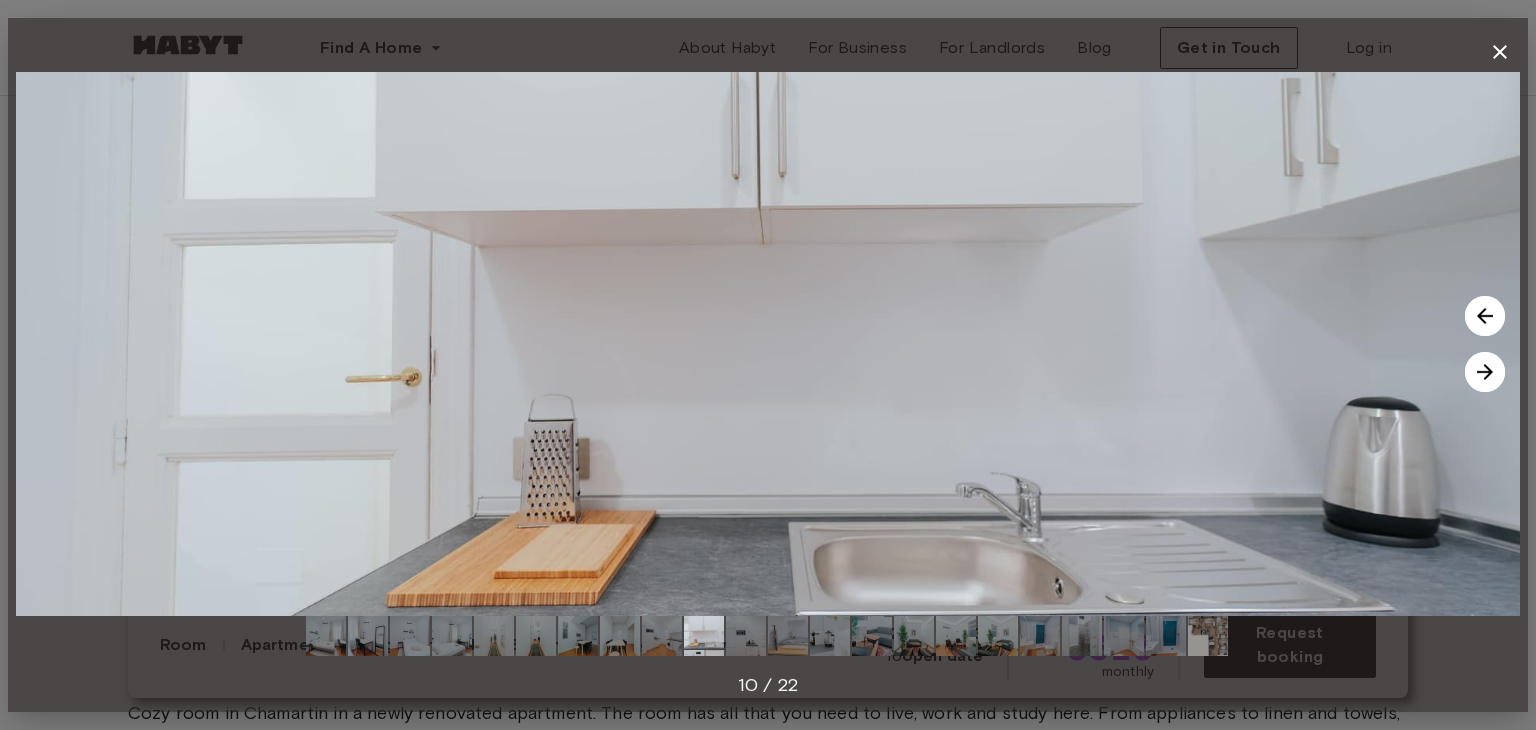 click at bounding box center (1485, 372) 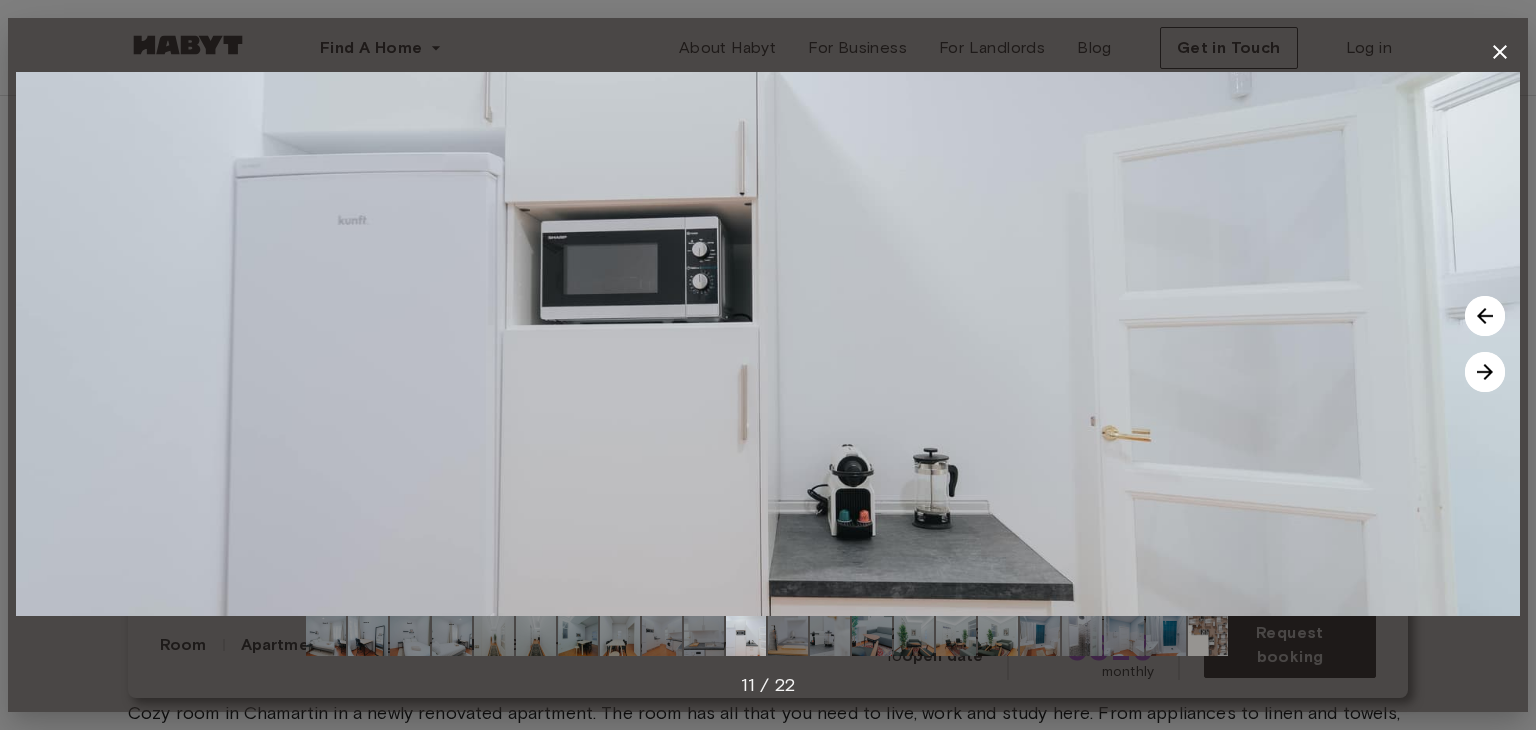 click at bounding box center (1485, 372) 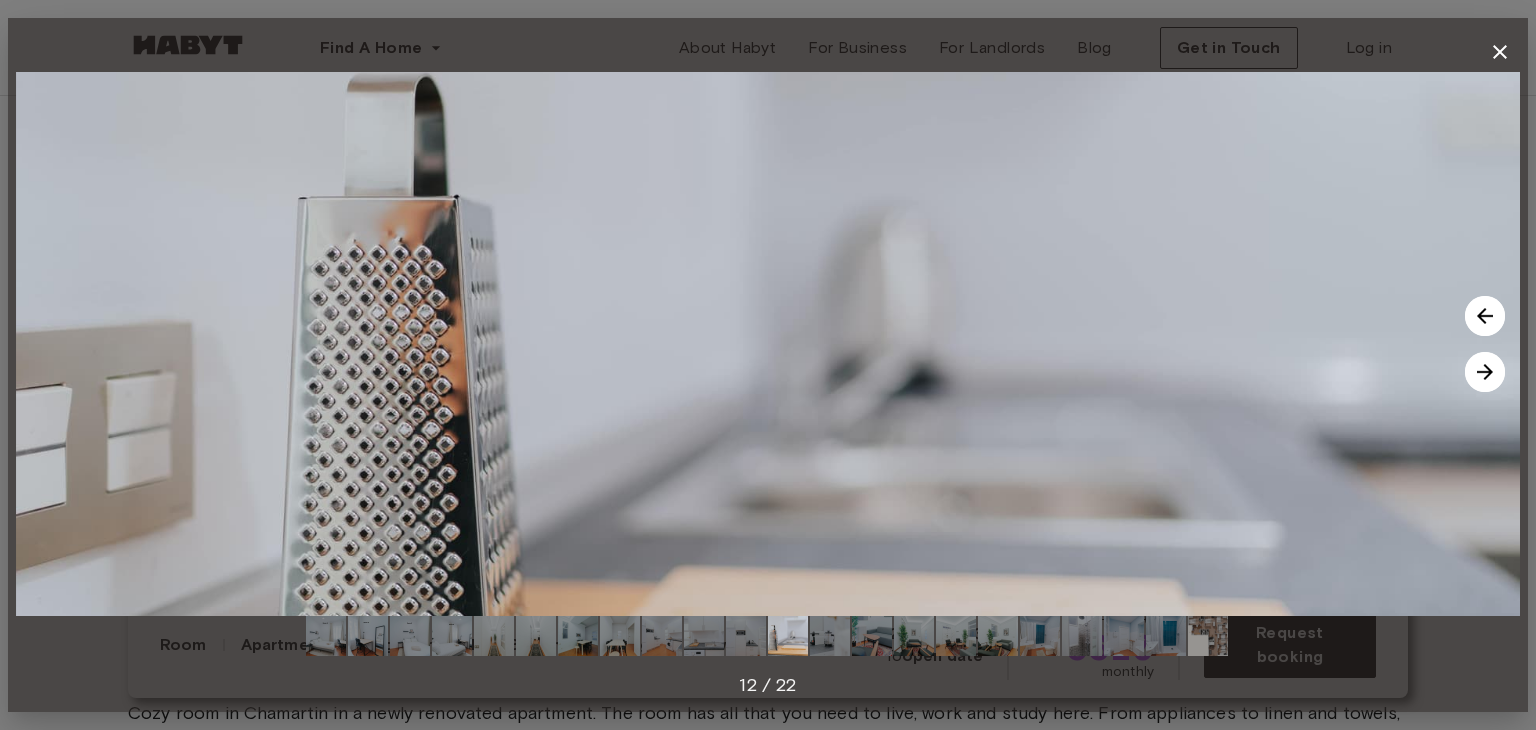 click at bounding box center (1485, 372) 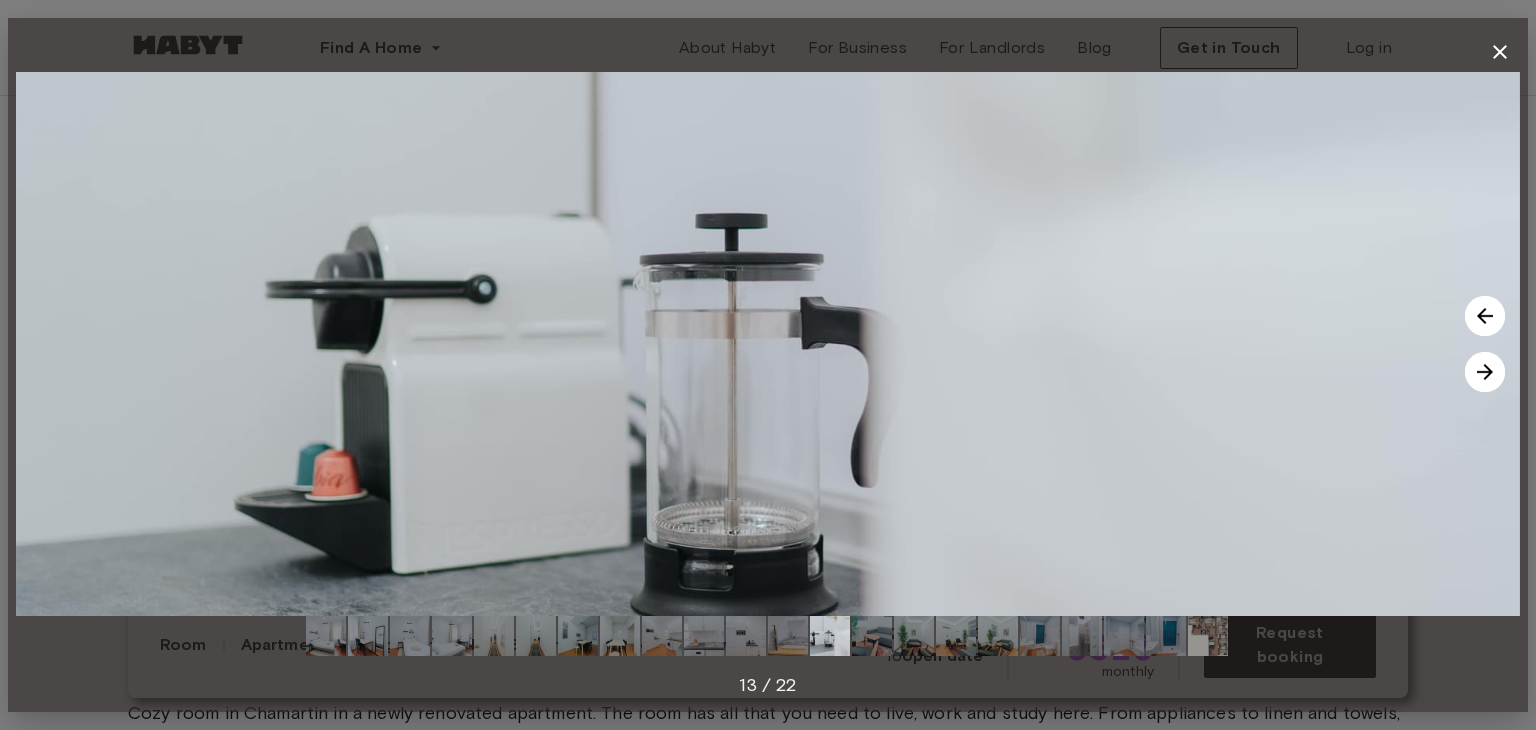 click at bounding box center [1485, 372] 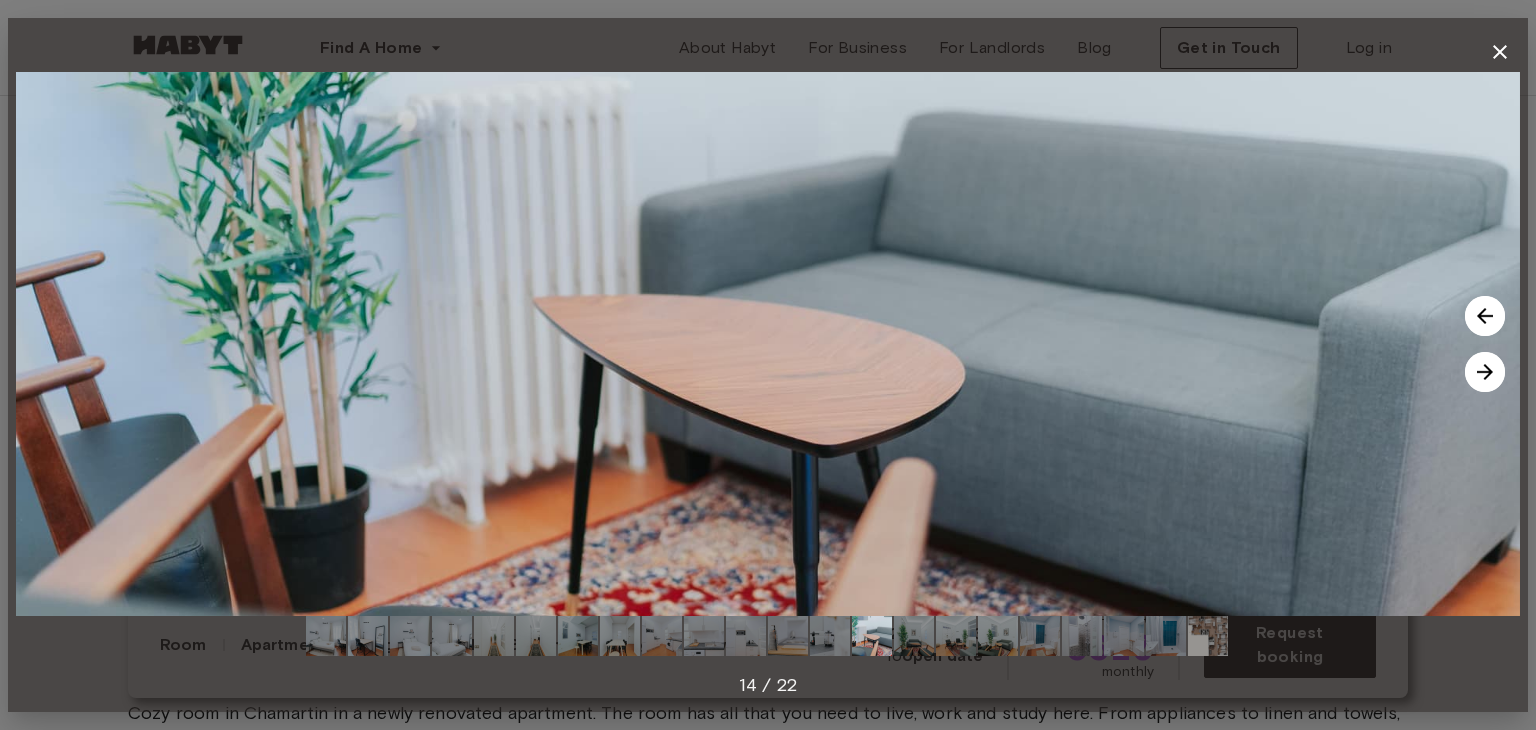click at bounding box center (1485, 372) 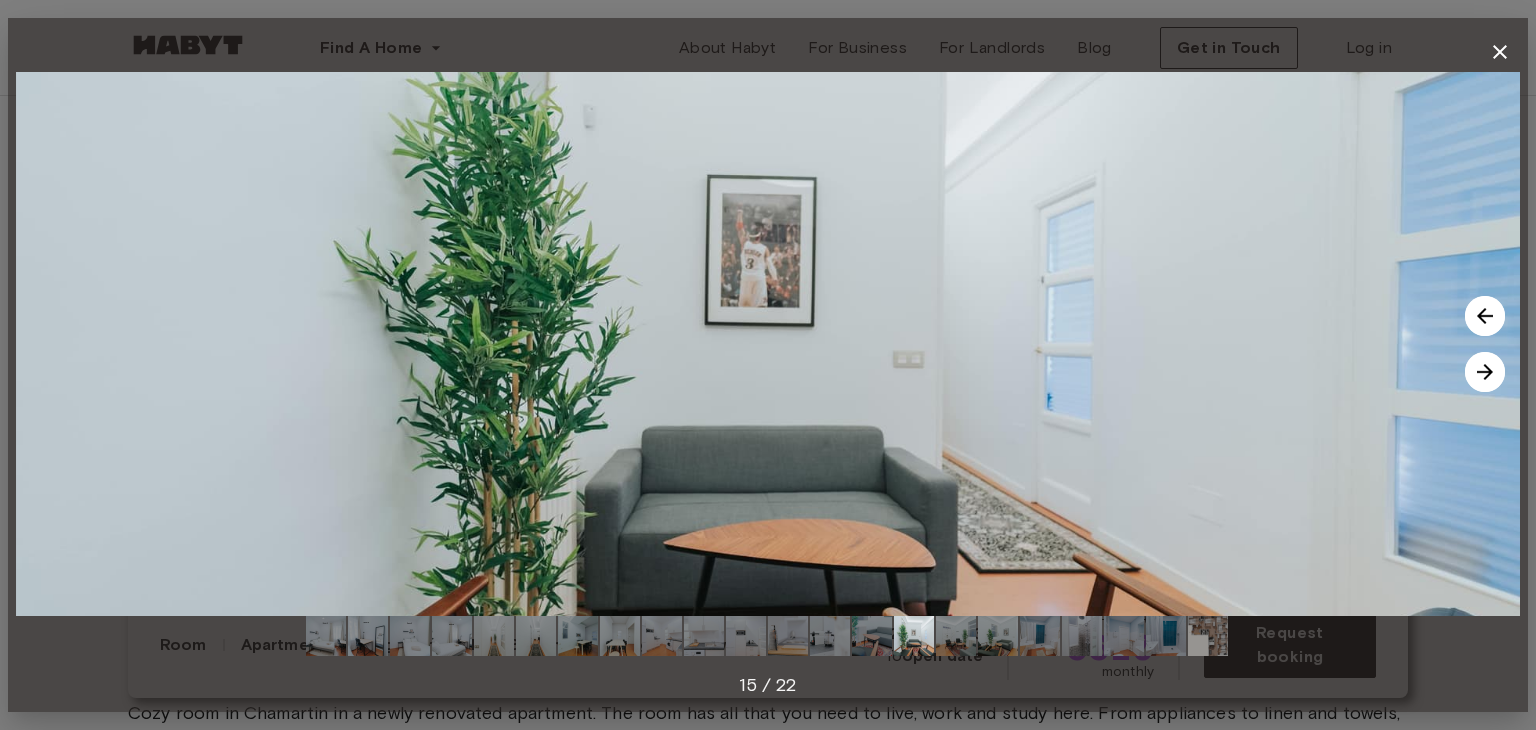 click at bounding box center (1485, 372) 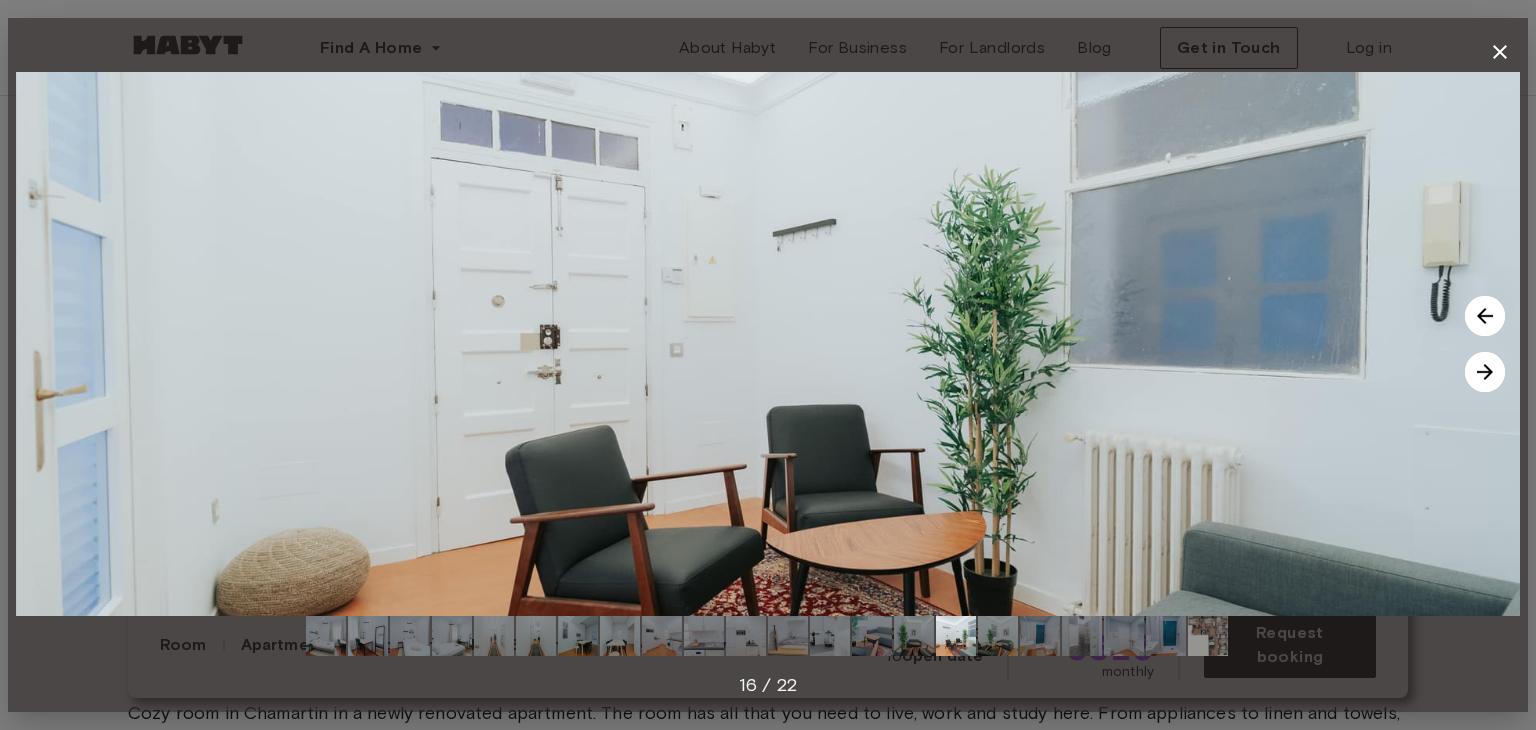 click at bounding box center [1485, 372] 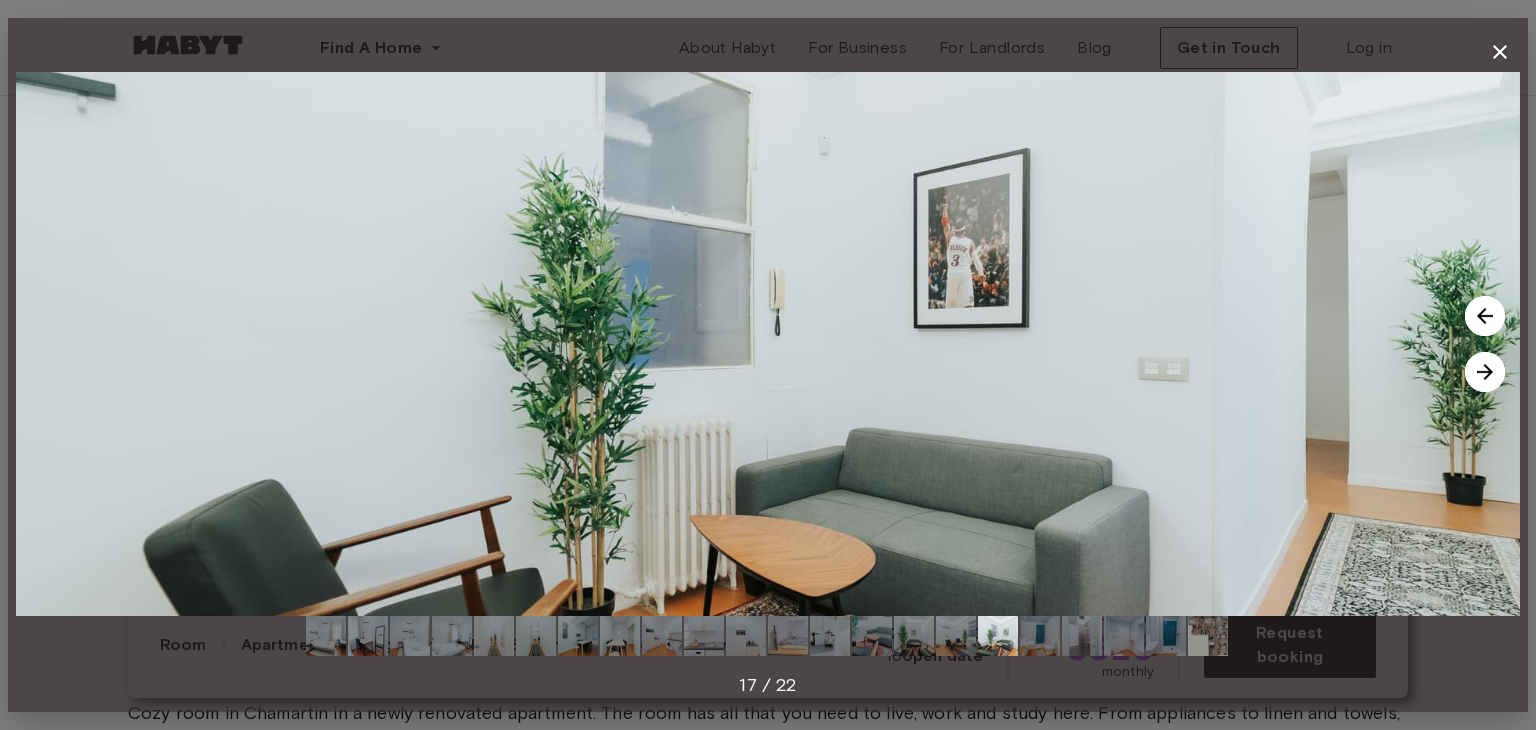click at bounding box center [1485, 372] 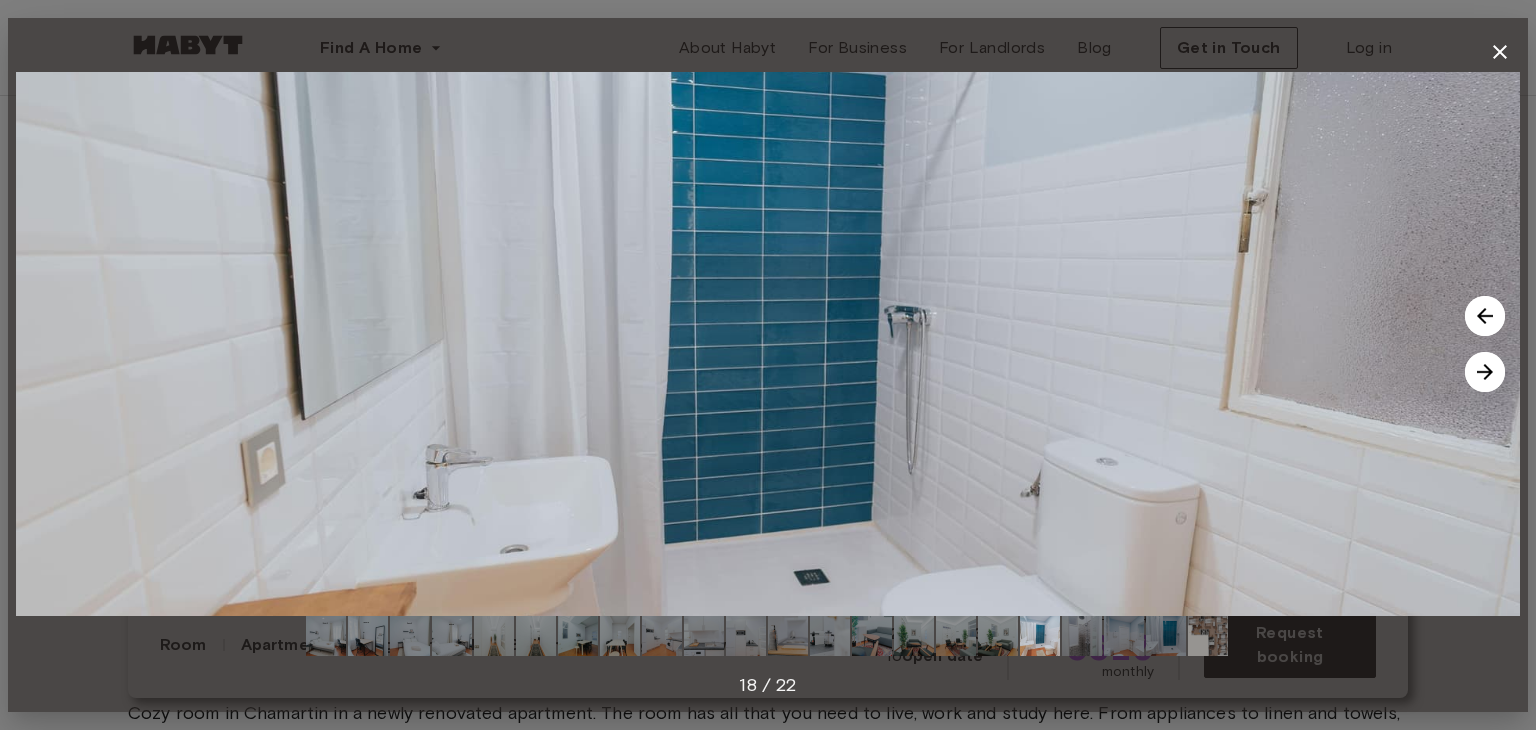click at bounding box center [1485, 372] 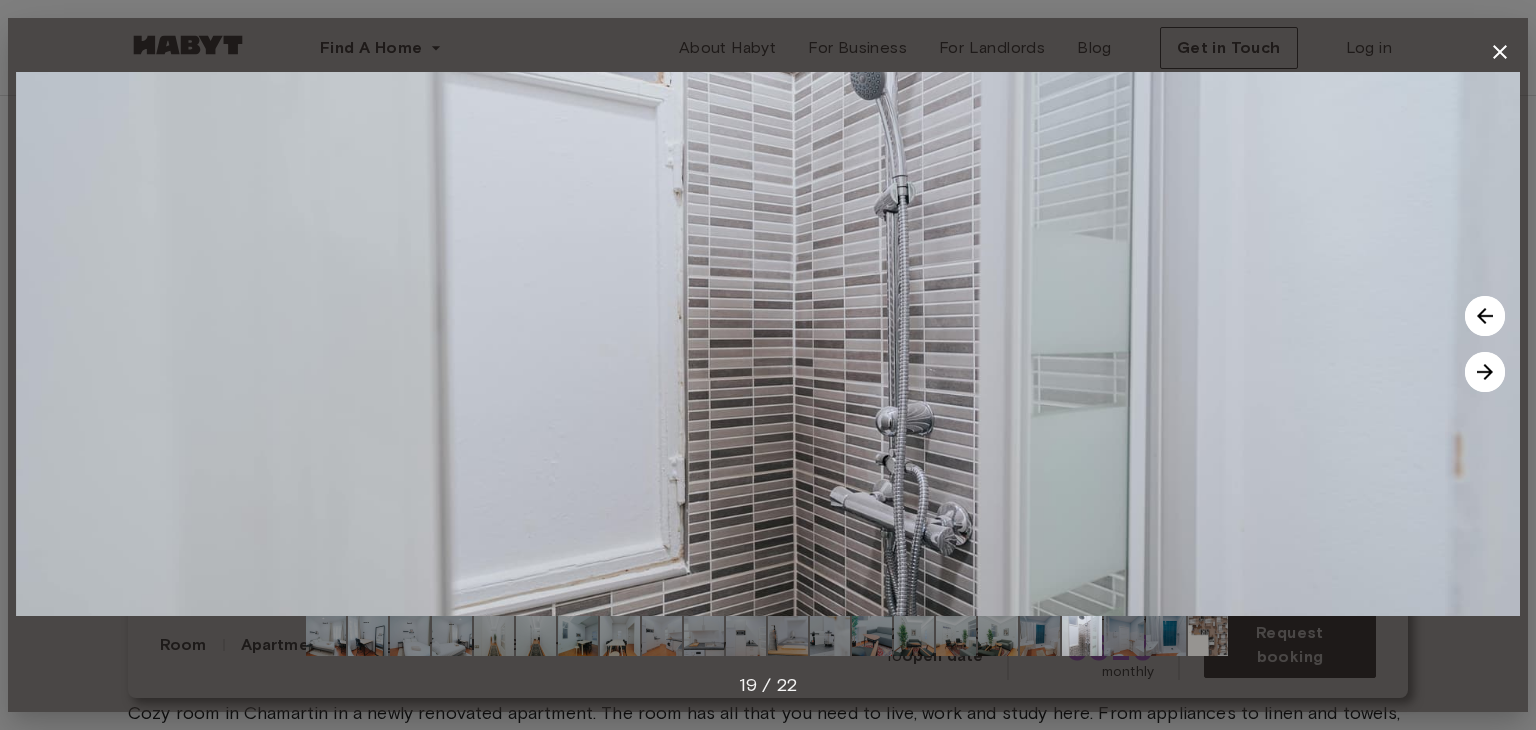 click at bounding box center [1485, 372] 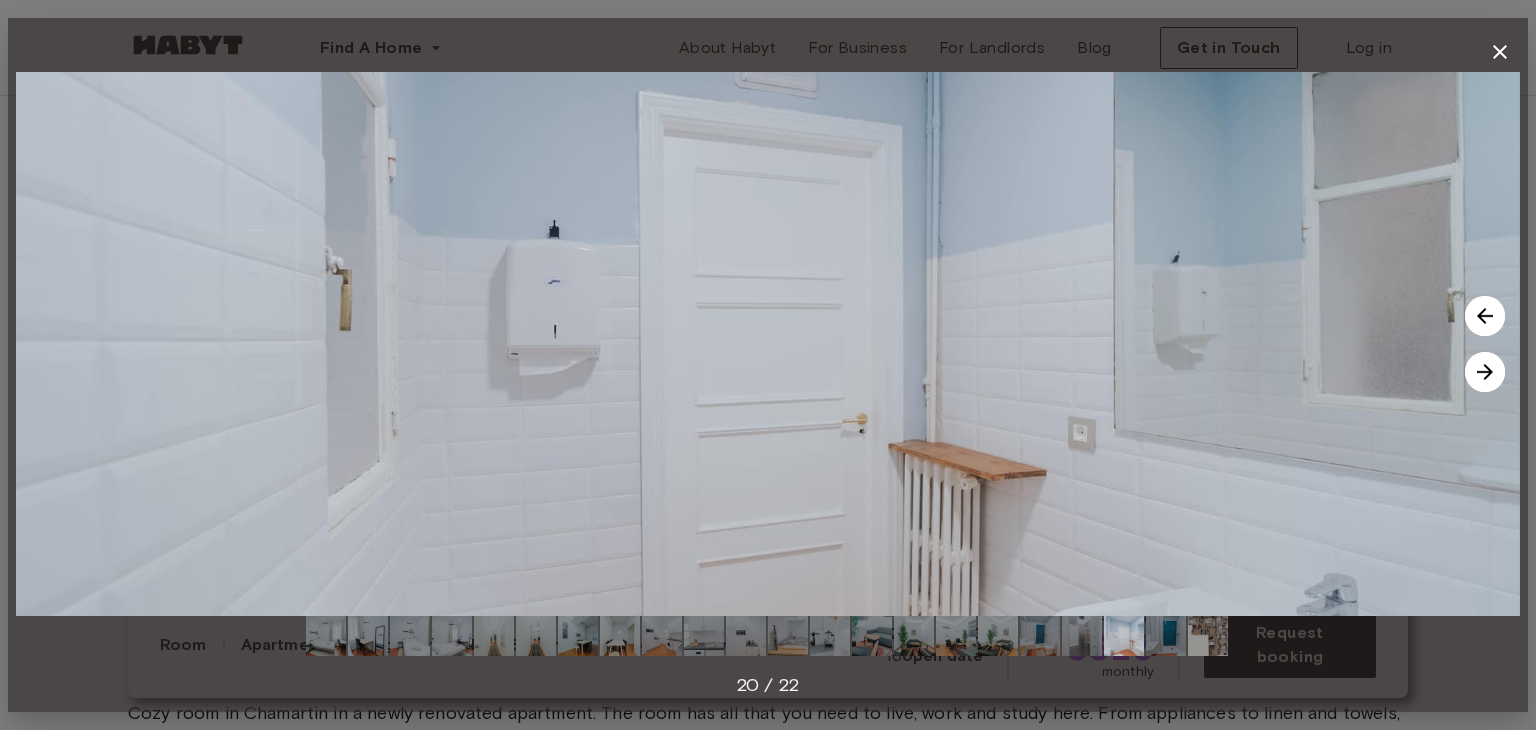 click at bounding box center [1485, 372] 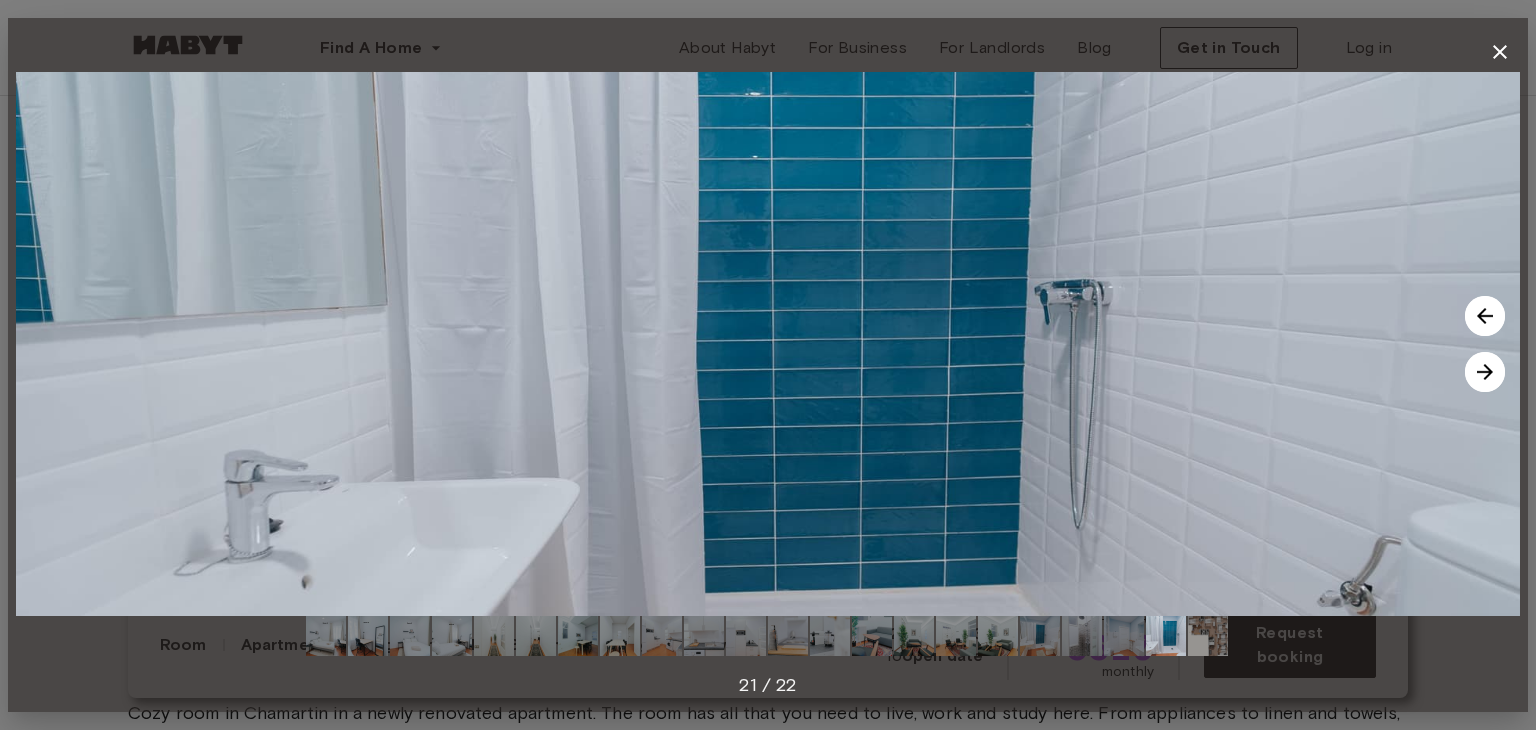 click at bounding box center (1485, 372) 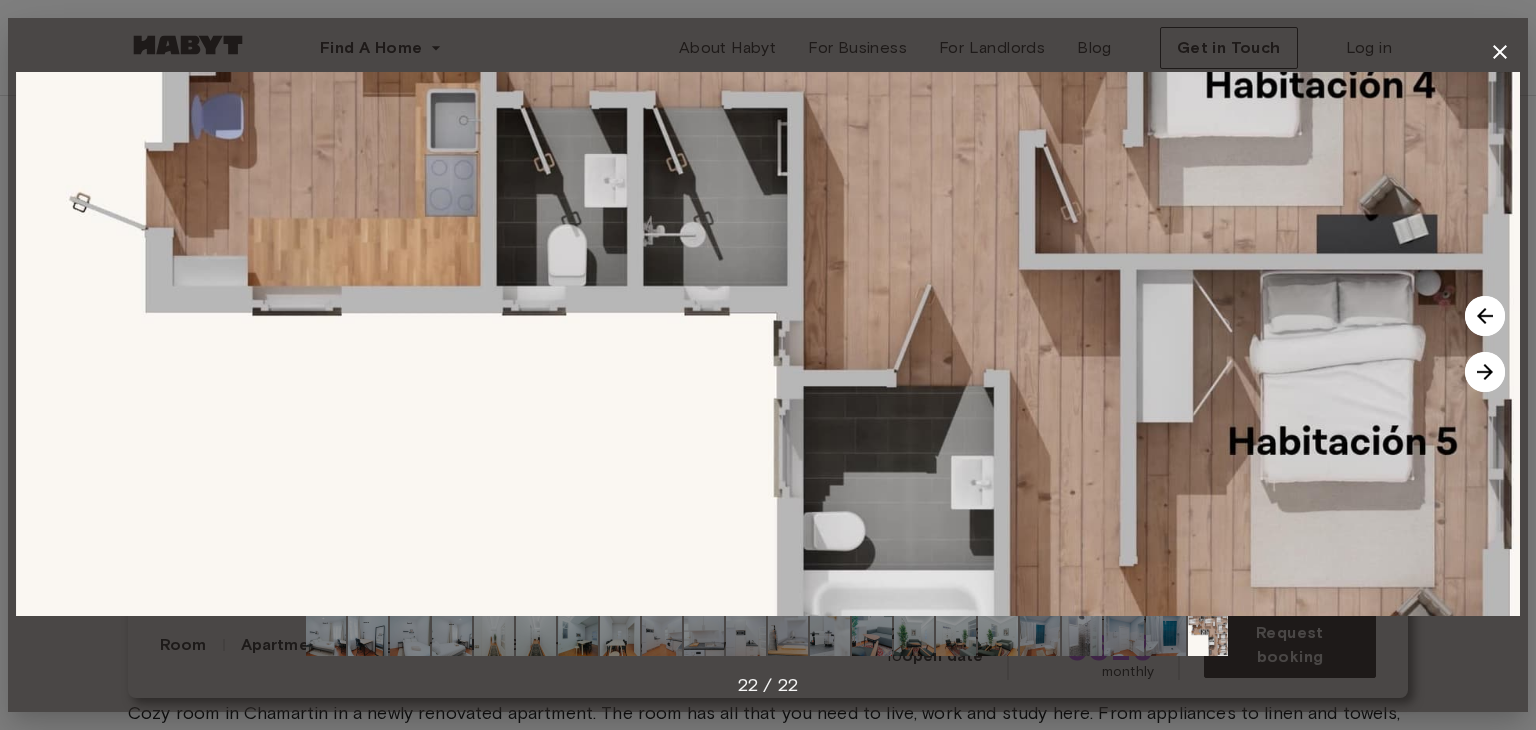 click at bounding box center (768, 344) 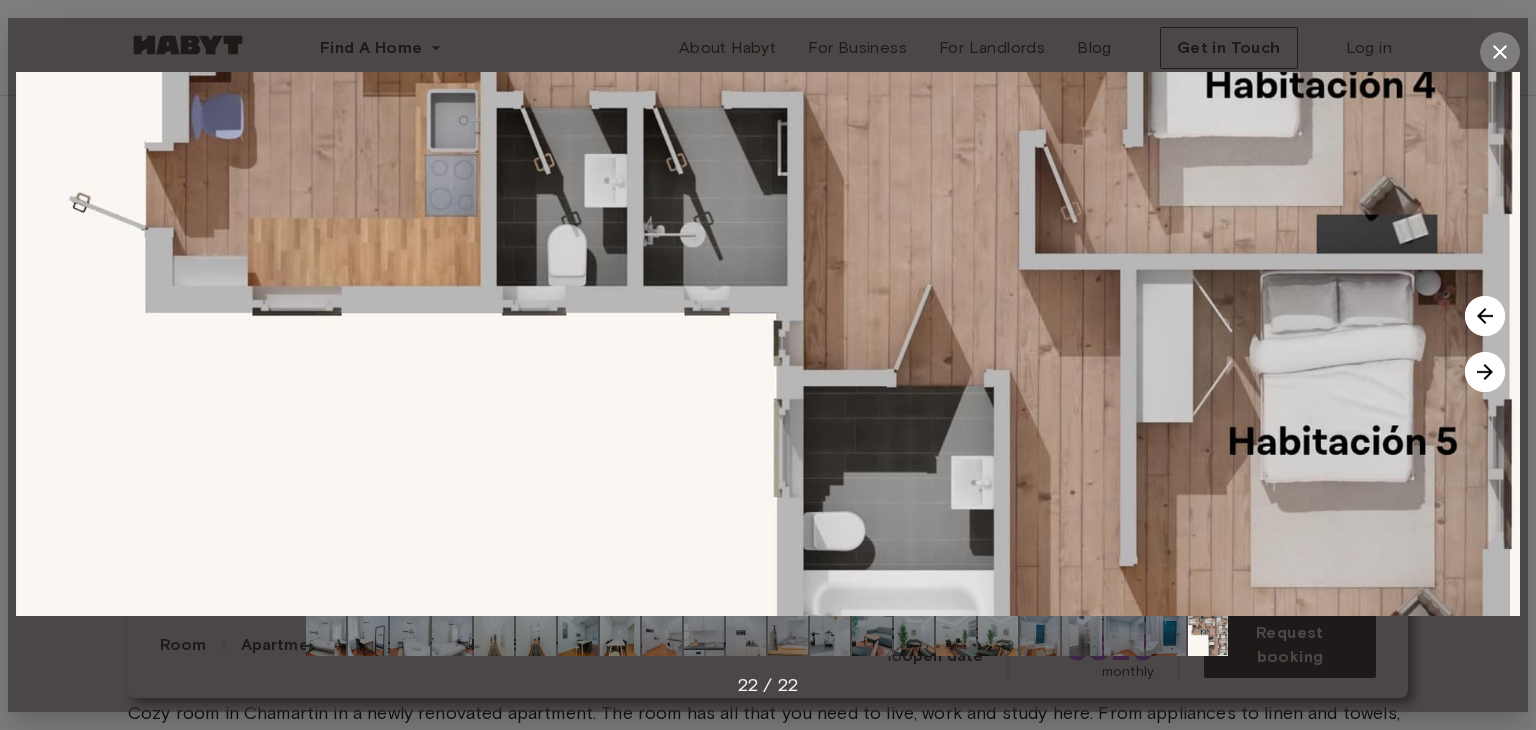 click 